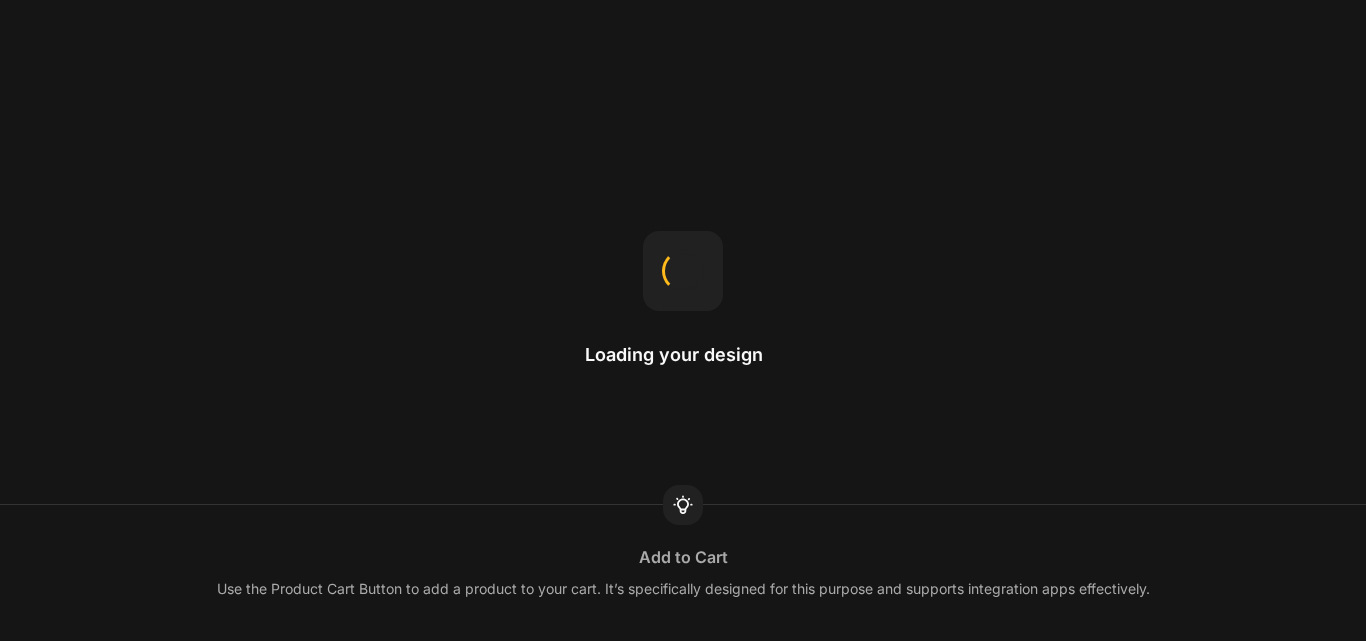 scroll, scrollTop: 0, scrollLeft: 0, axis: both 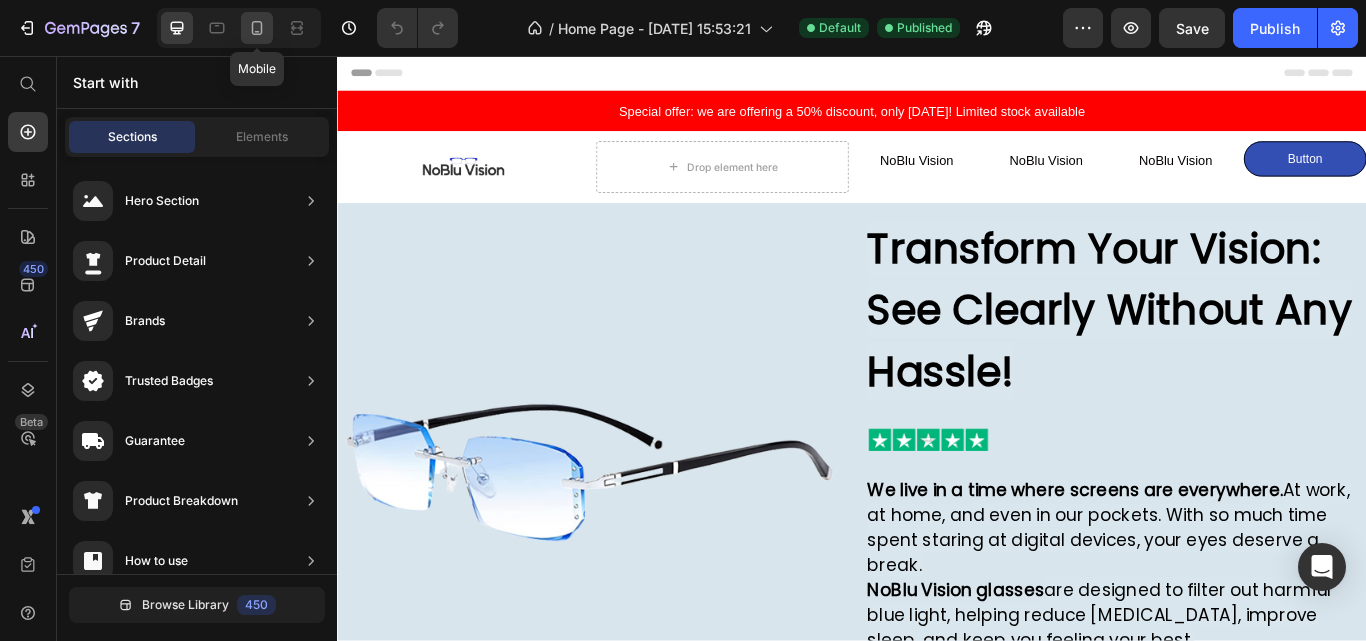 click 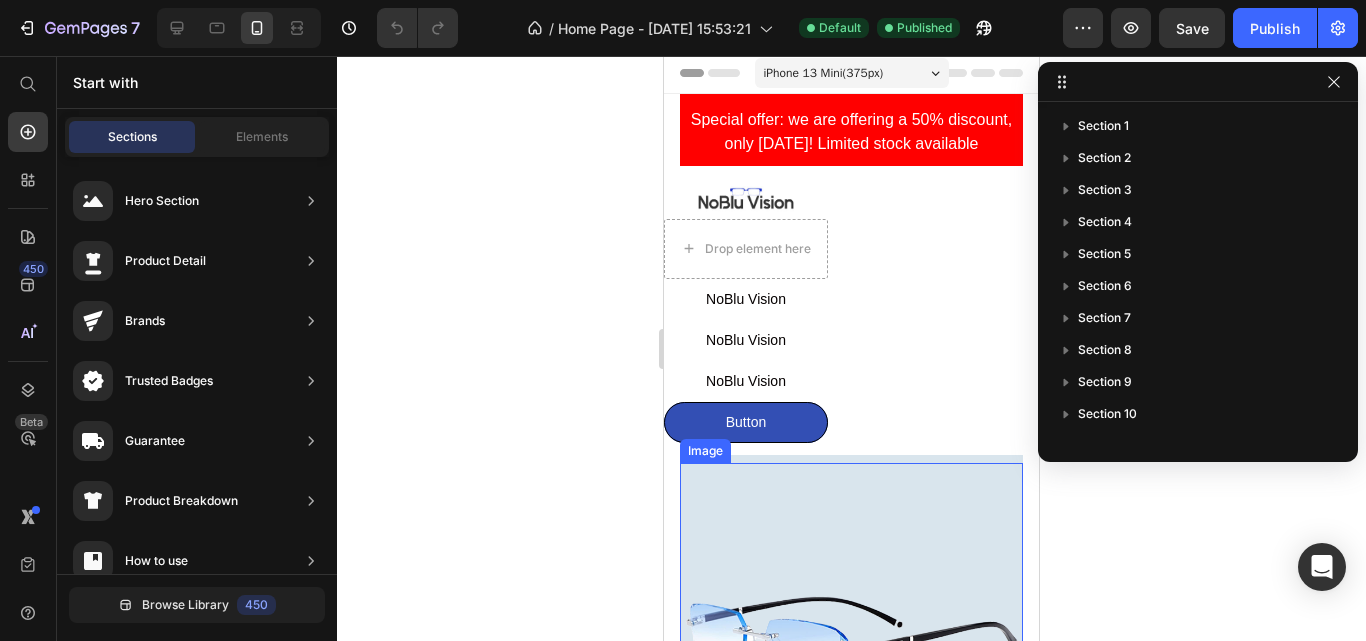 scroll, scrollTop: 0, scrollLeft: 0, axis: both 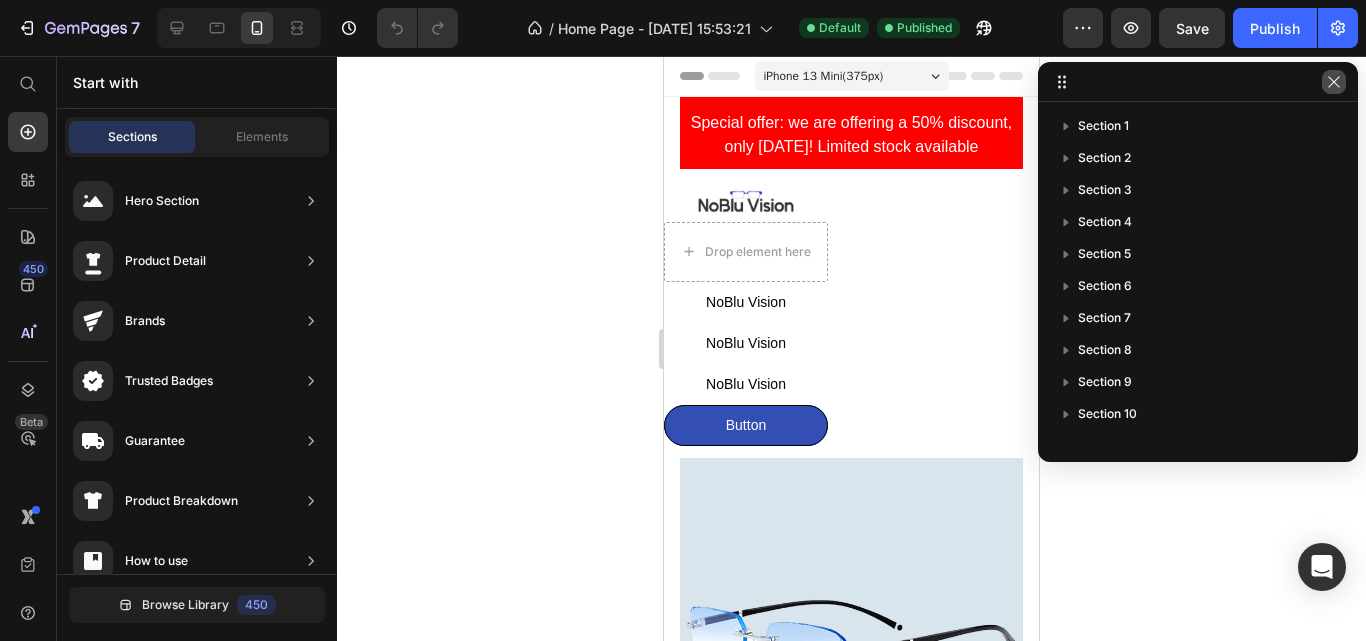click 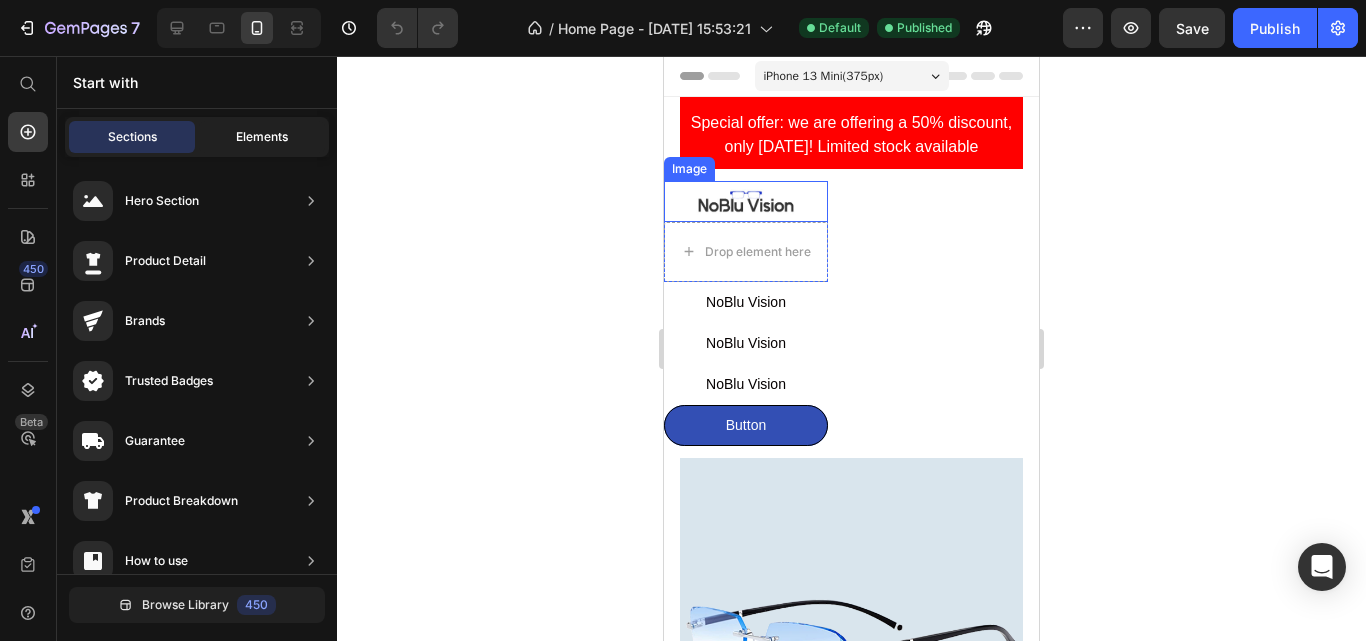 click on "Elements" at bounding box center [262, 137] 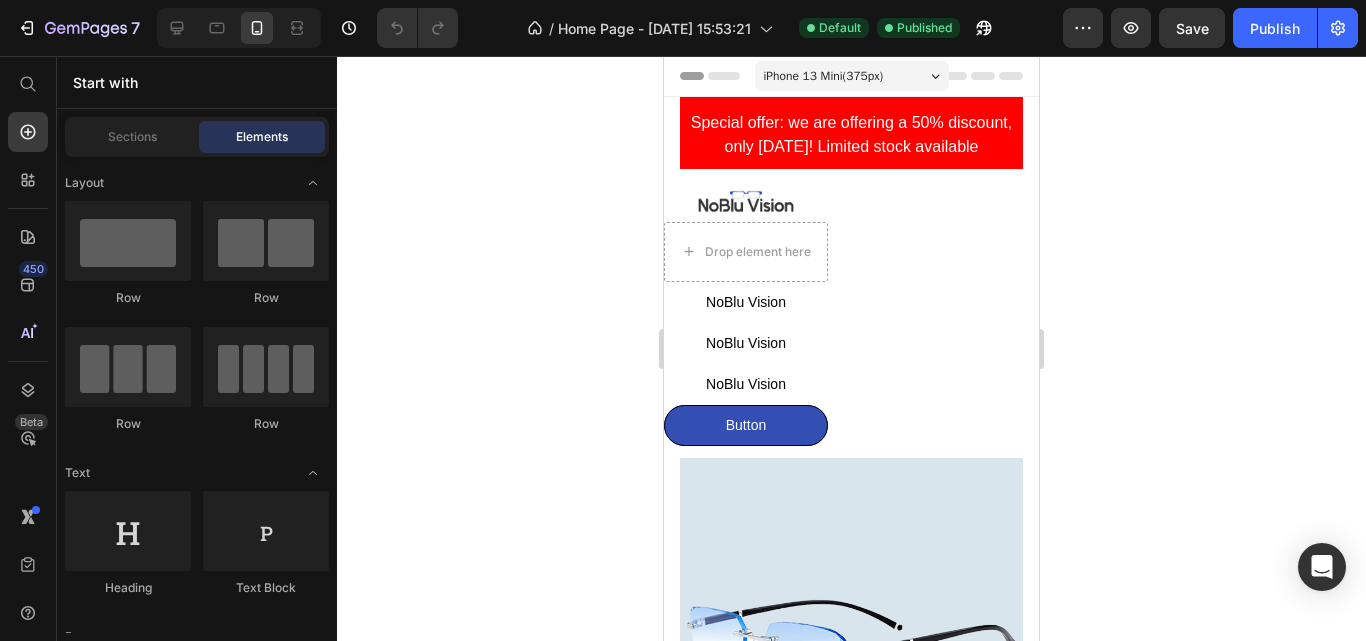 click on "iPhone 13 Mini  ( 375 px)" at bounding box center (852, 76) 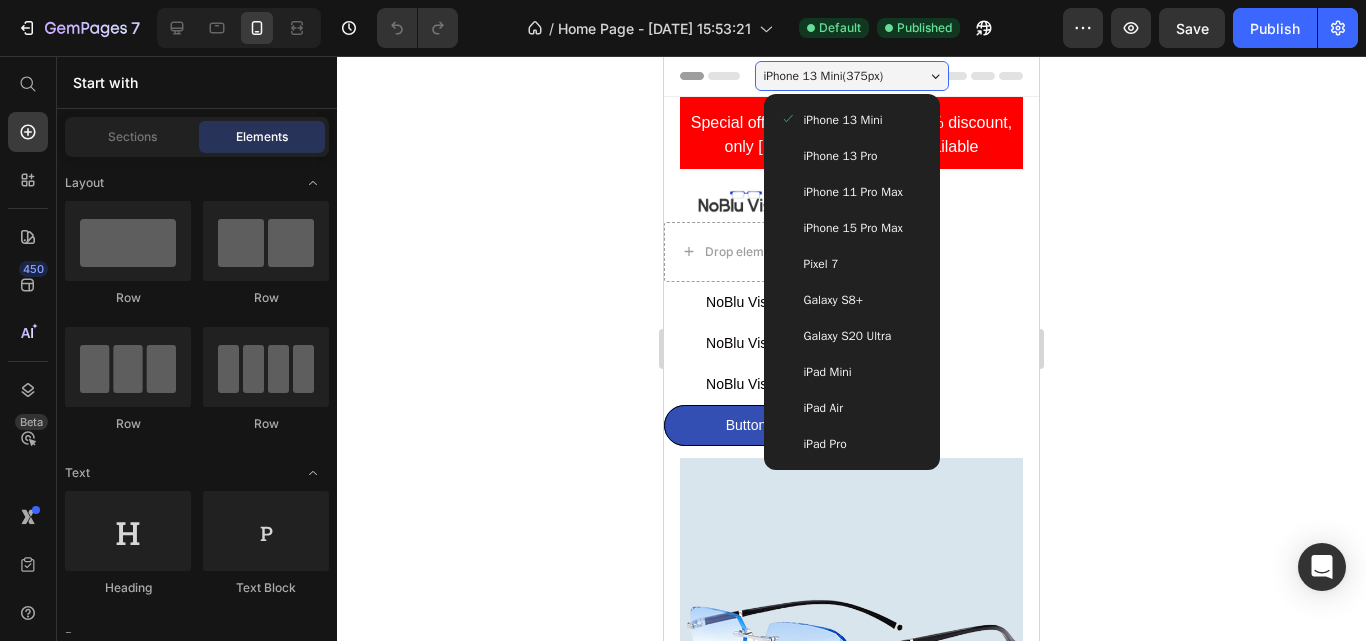 click 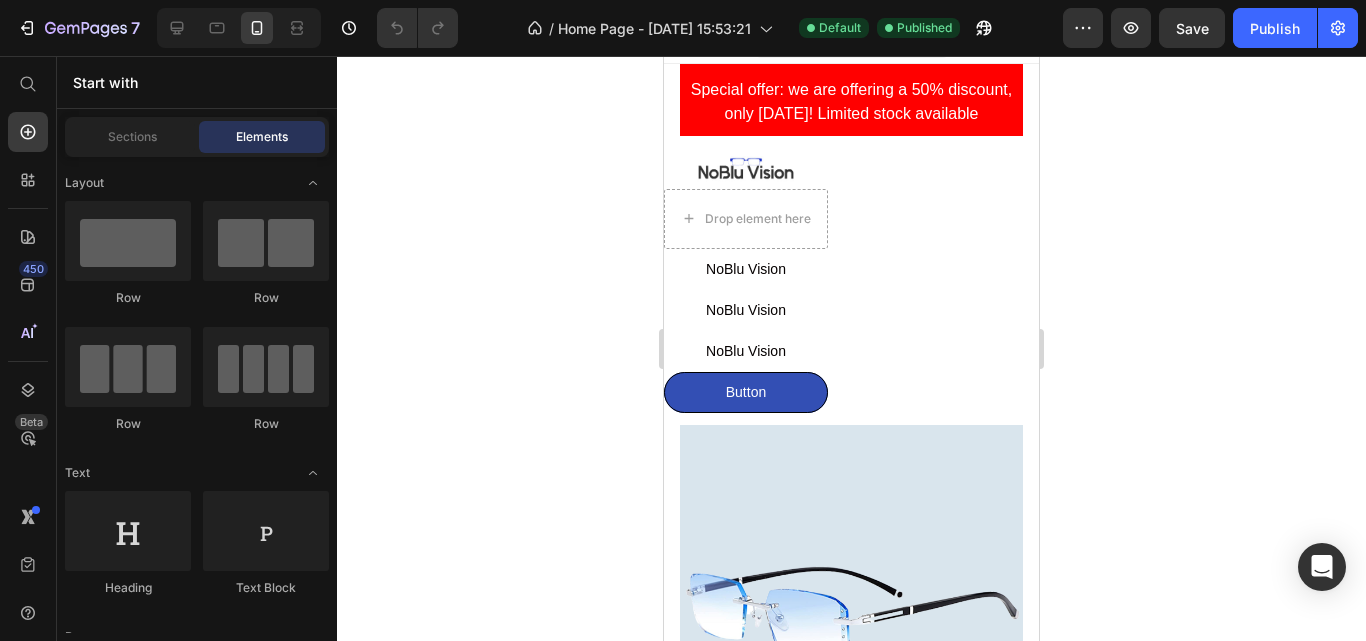 scroll, scrollTop: 0, scrollLeft: 0, axis: both 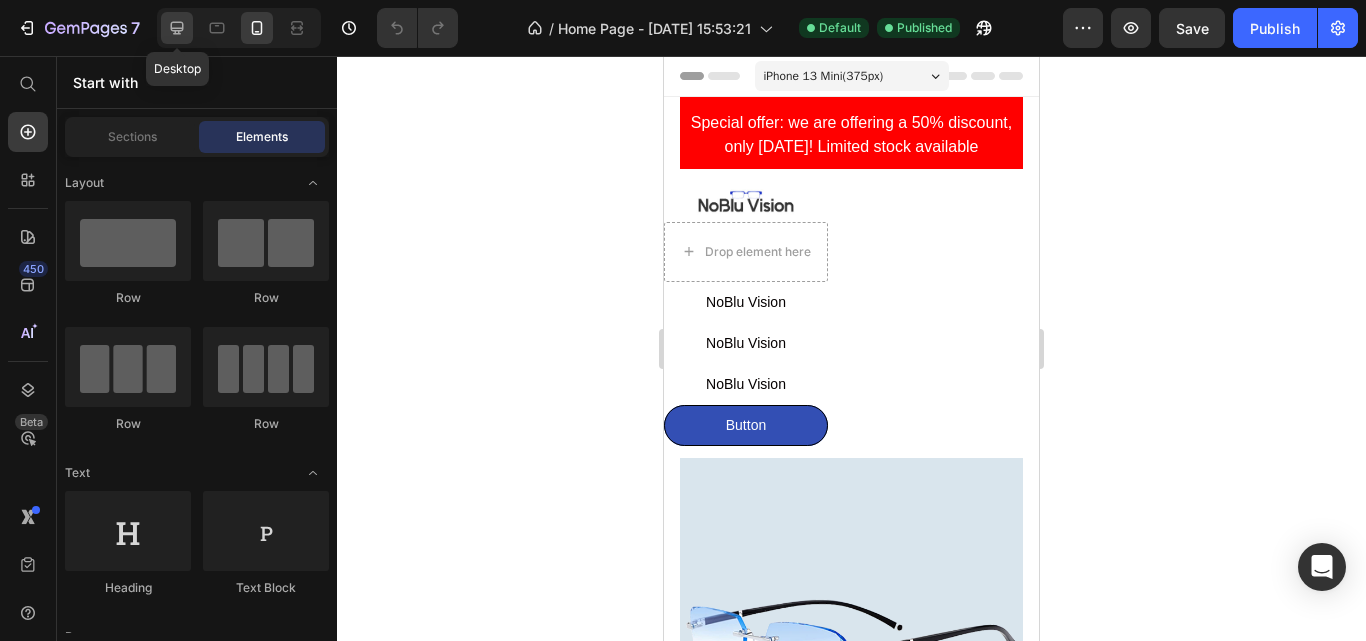 click 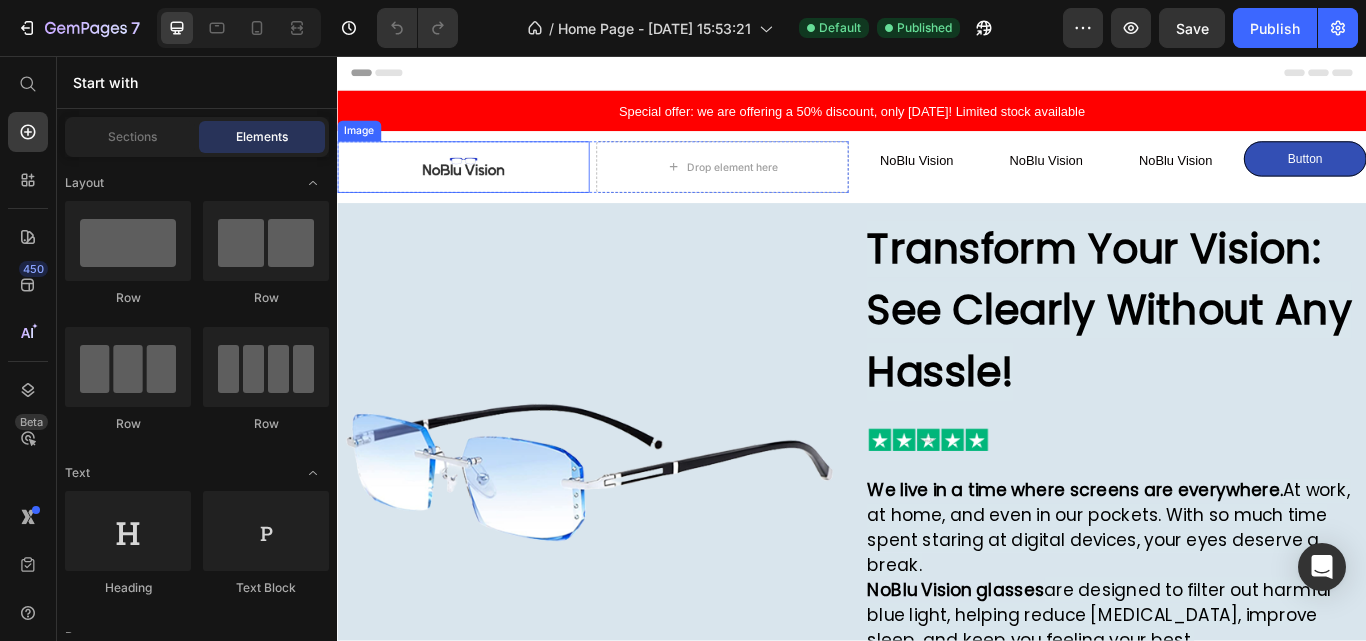 click at bounding box center [484, 186] 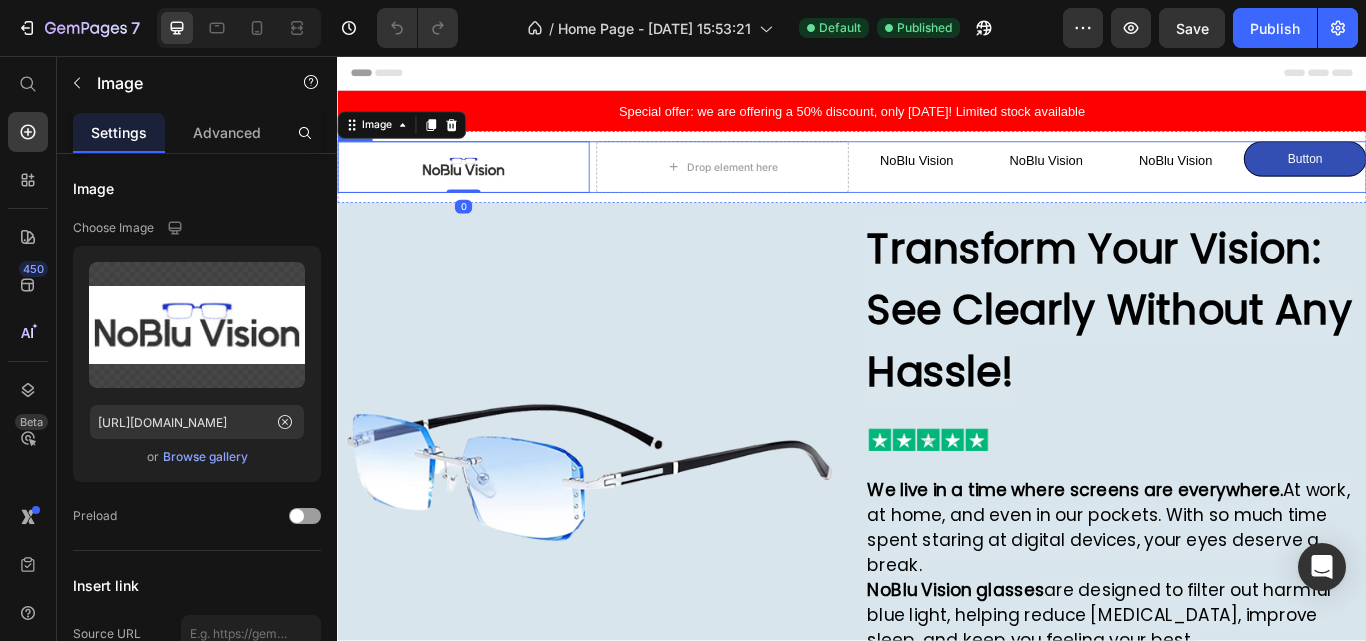 click on "NoBlu Vision Button NoBlu Vision Button NoBlu Vision Button Button Button Row" at bounding box center [1239, 186] 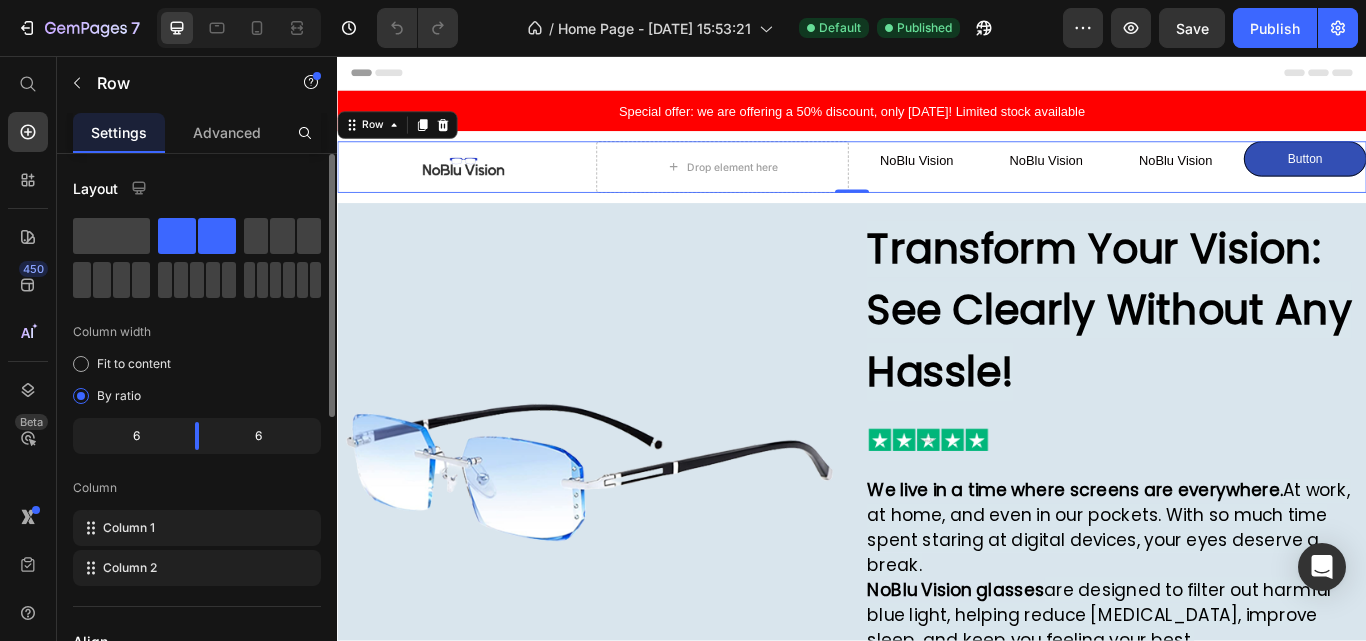 scroll, scrollTop: 100, scrollLeft: 0, axis: vertical 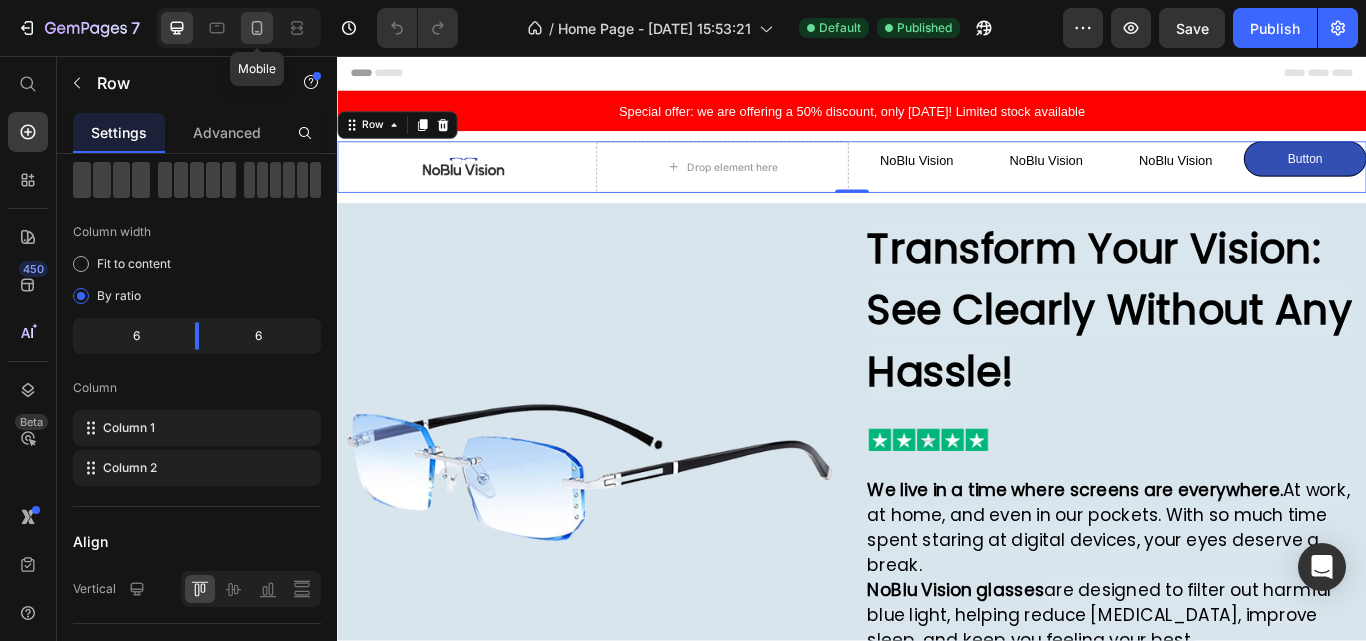 click 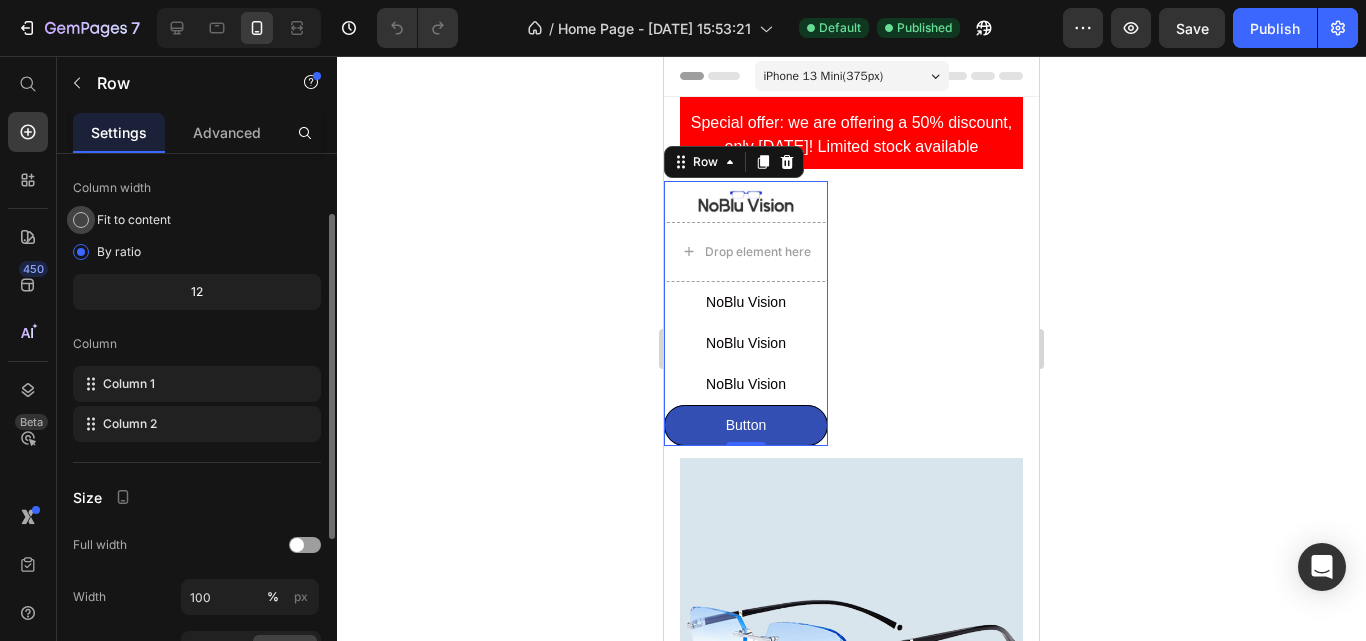 scroll, scrollTop: 55, scrollLeft: 0, axis: vertical 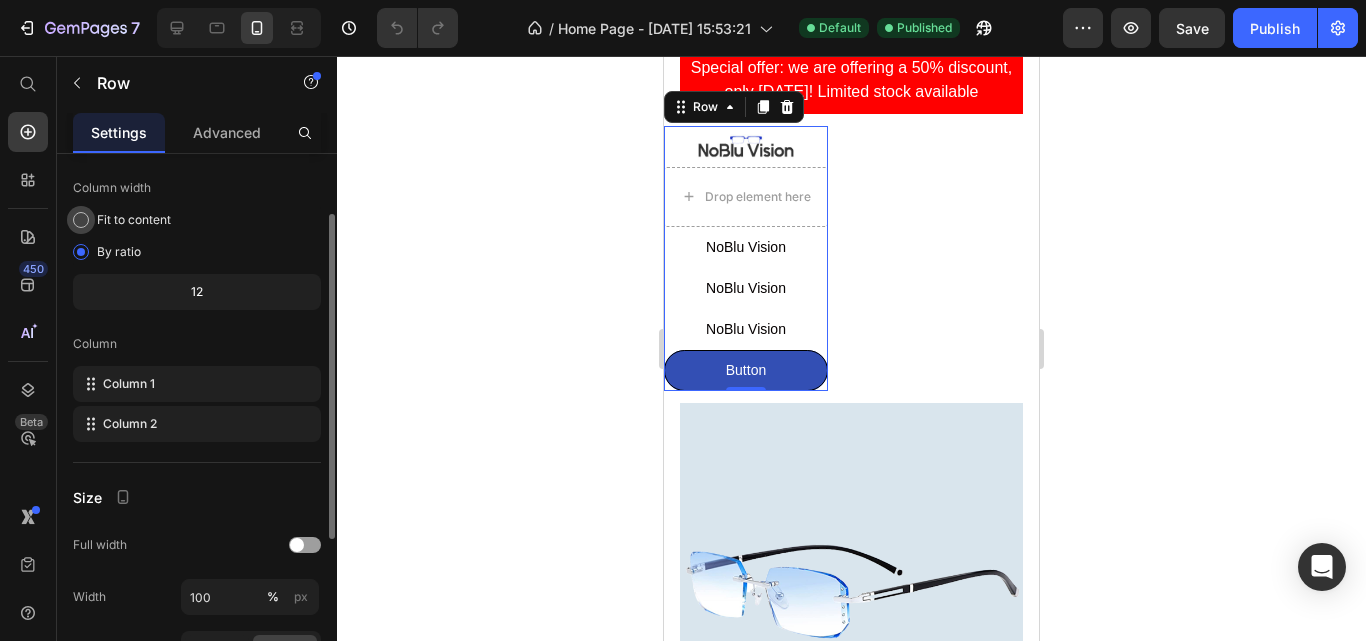 click at bounding box center (81, 220) 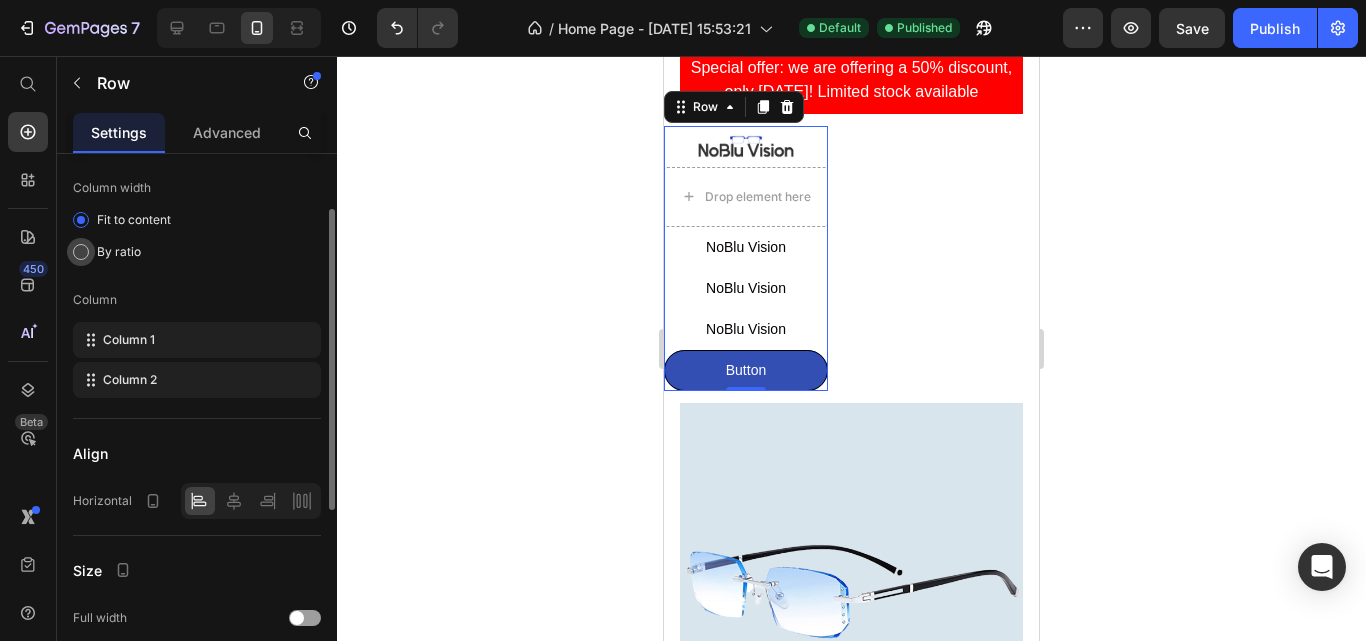 click at bounding box center [81, 252] 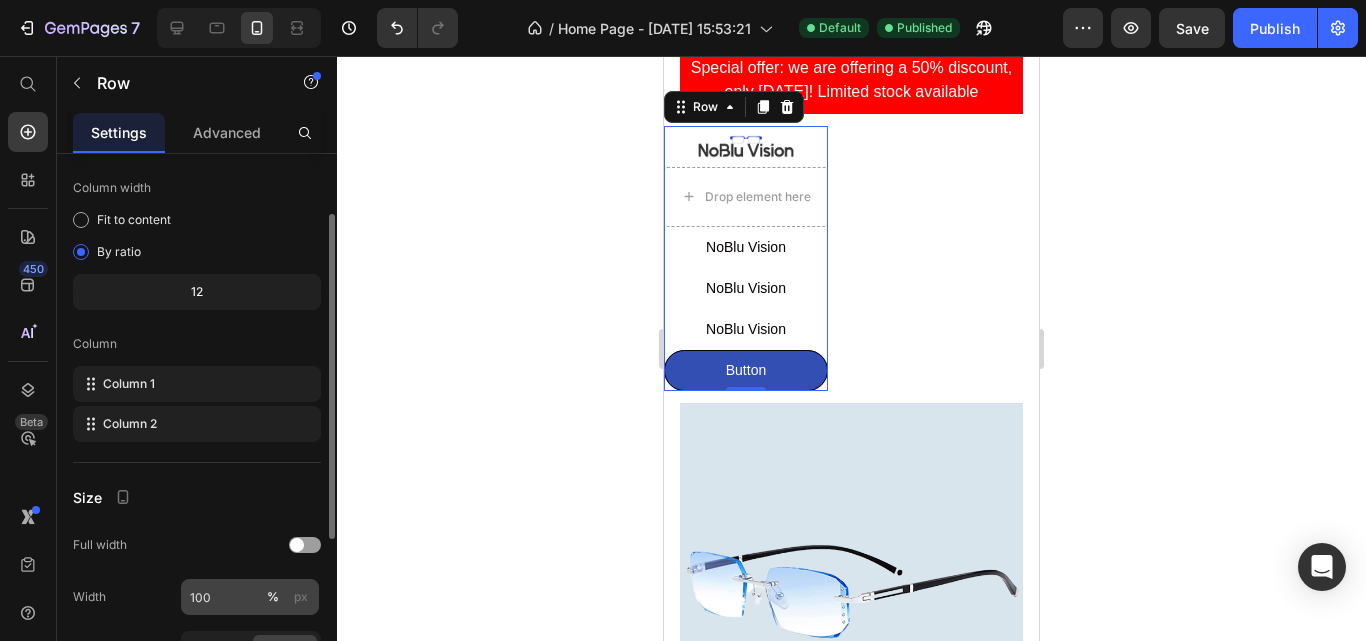 scroll, scrollTop: 200, scrollLeft: 0, axis: vertical 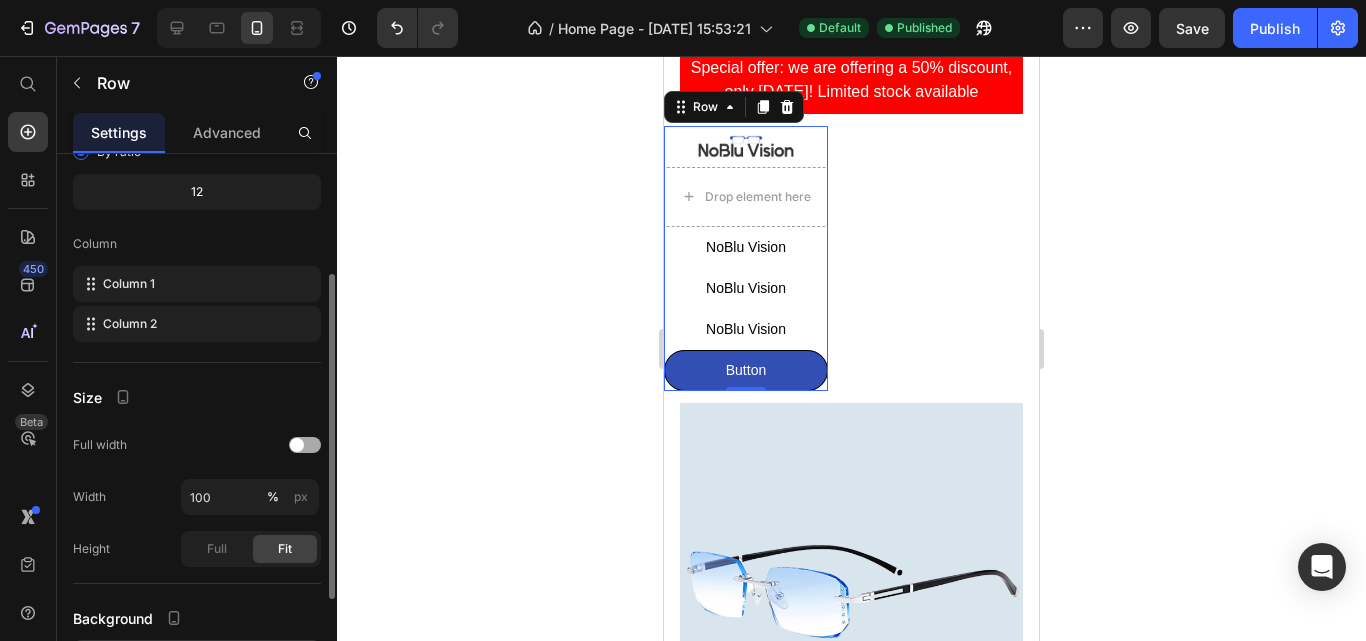 click at bounding box center (305, 445) 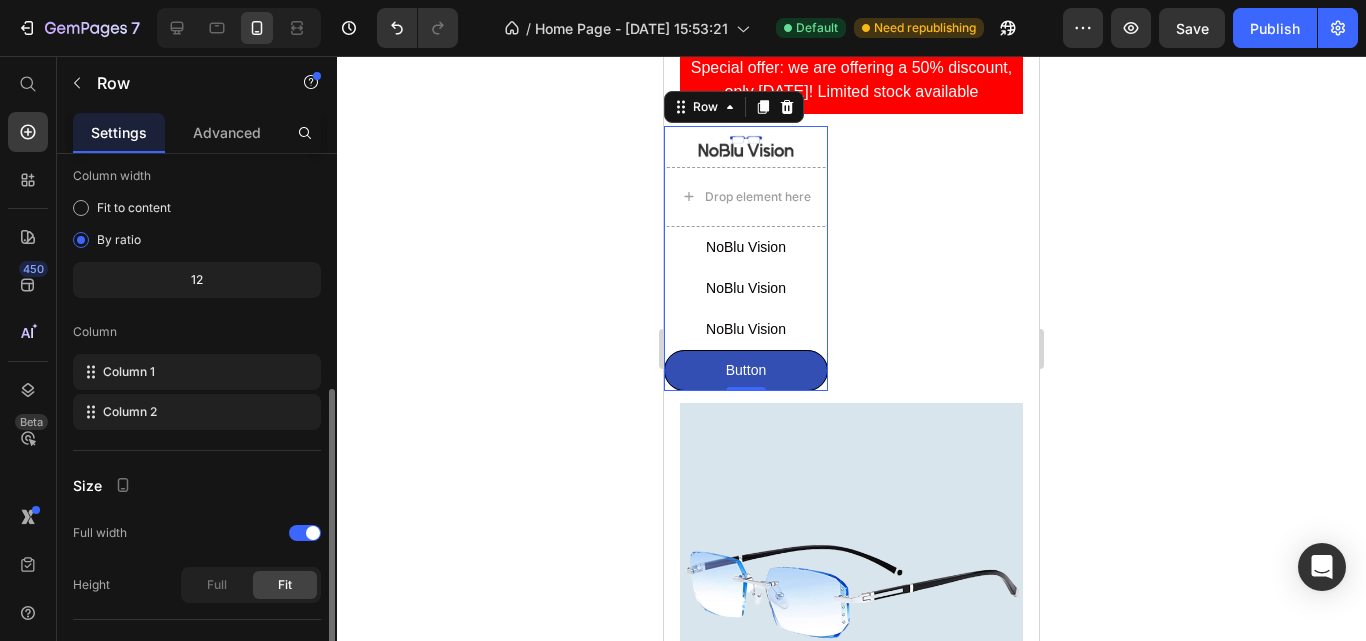 scroll, scrollTop: 0, scrollLeft: 0, axis: both 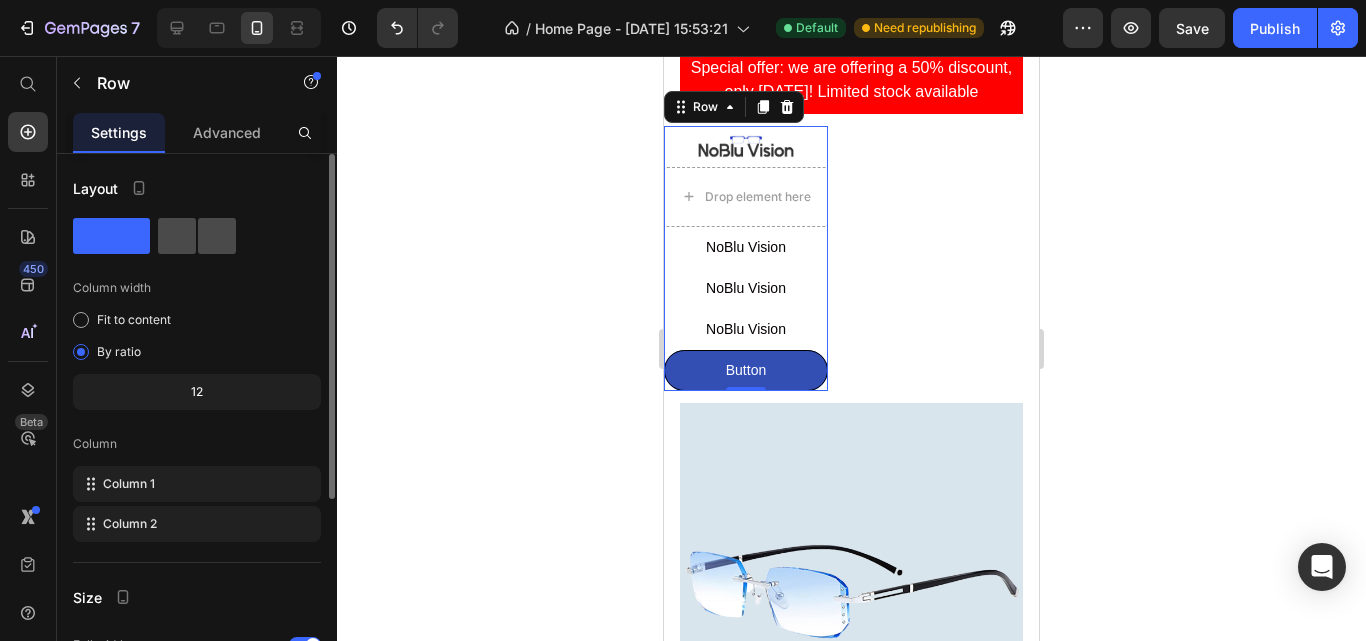 click 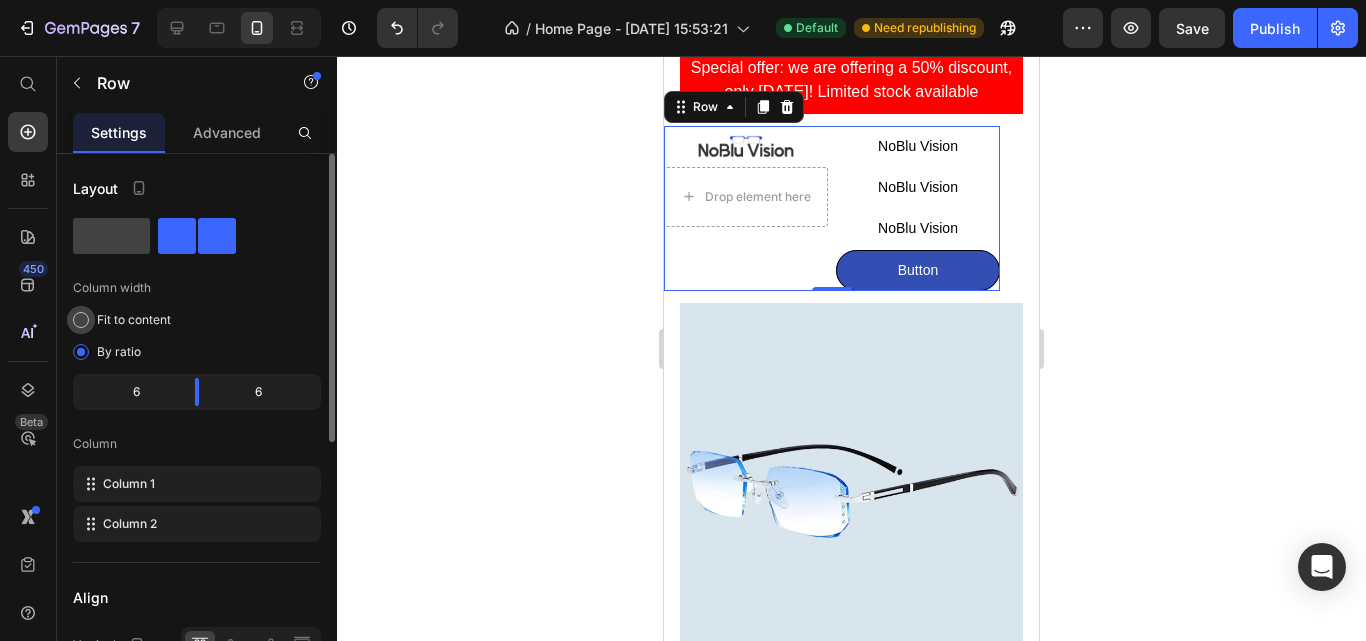 click at bounding box center (81, 320) 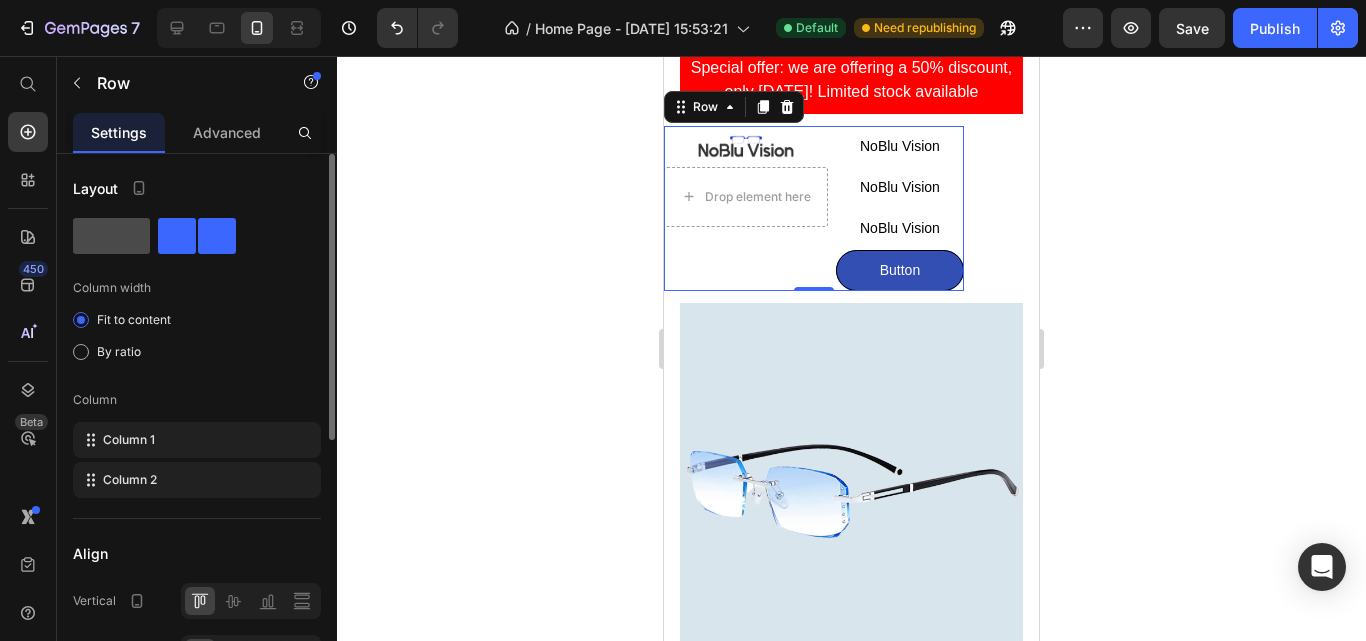 click 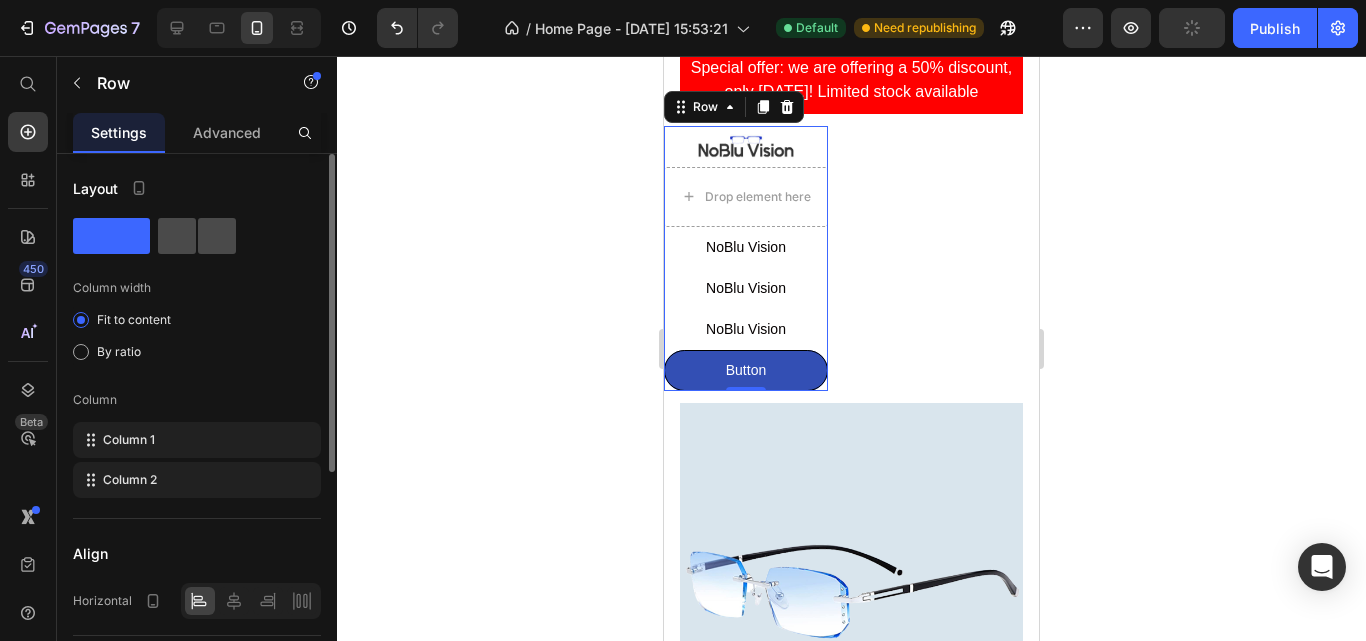 click 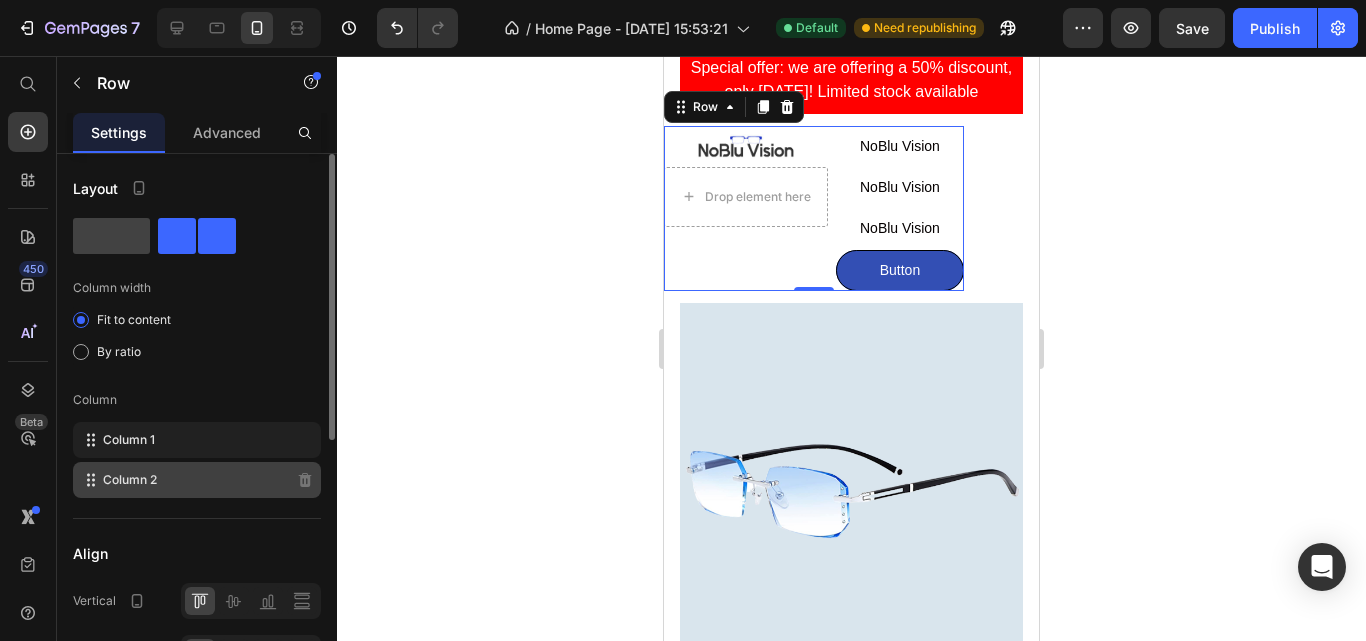 scroll, scrollTop: 100, scrollLeft: 0, axis: vertical 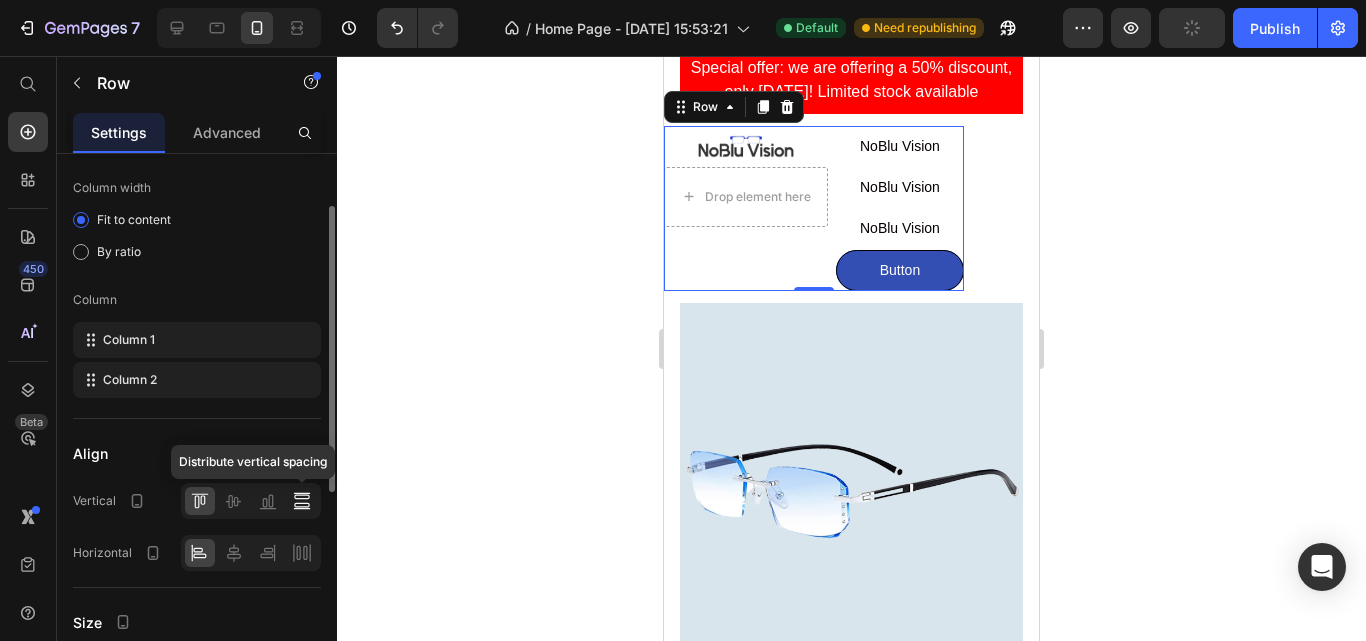 click 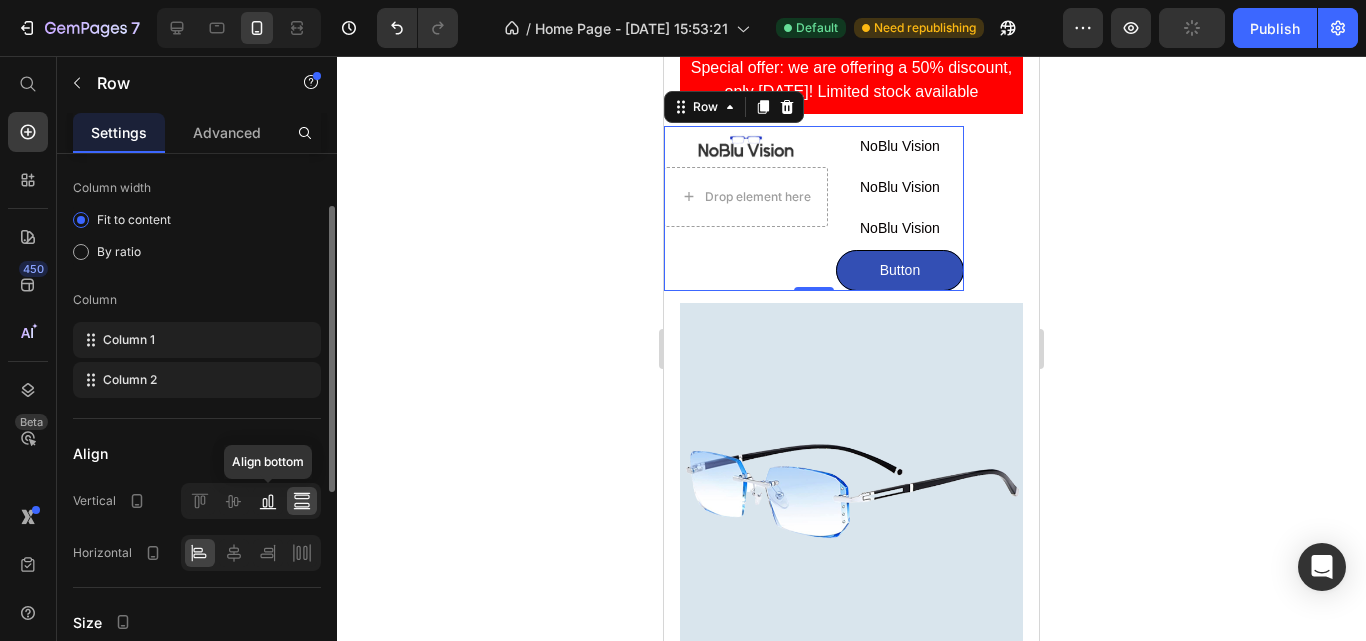 click 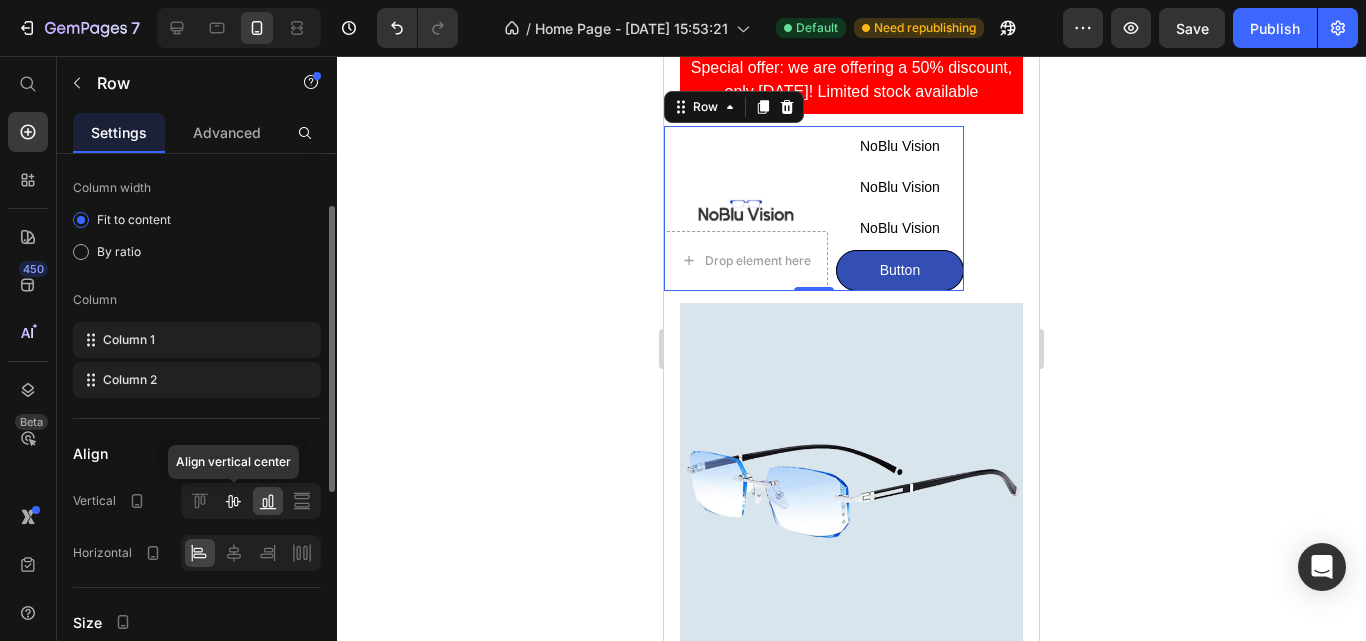 click 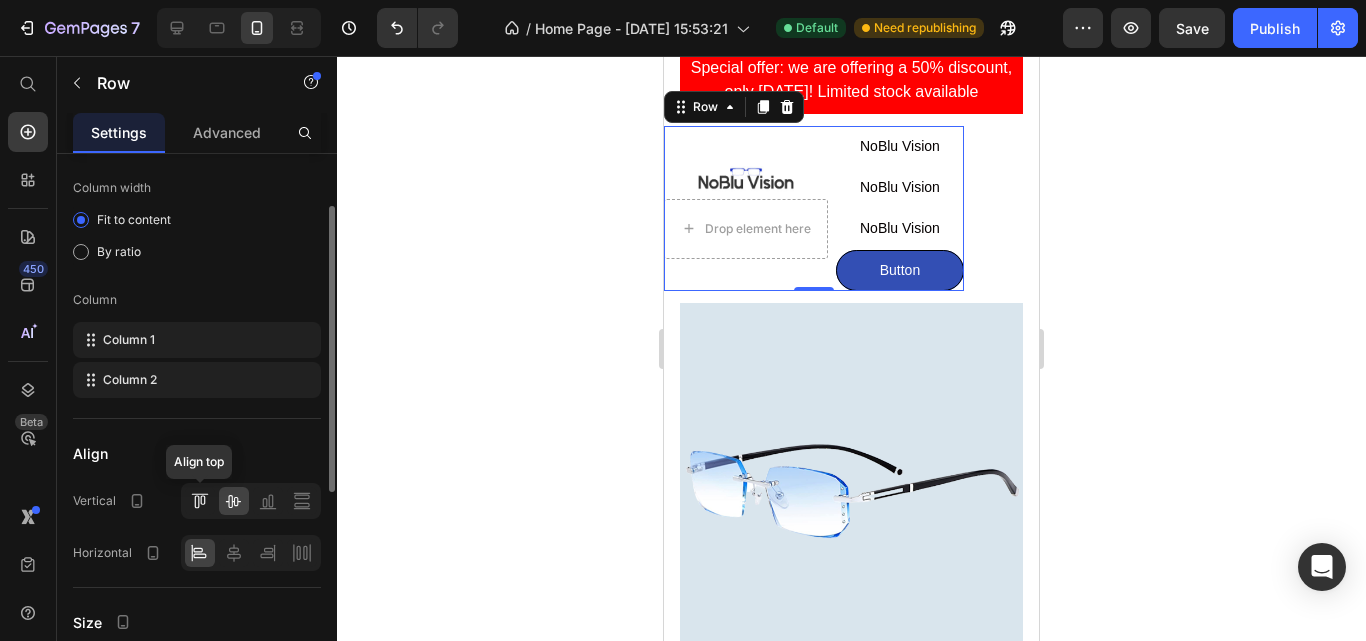 click 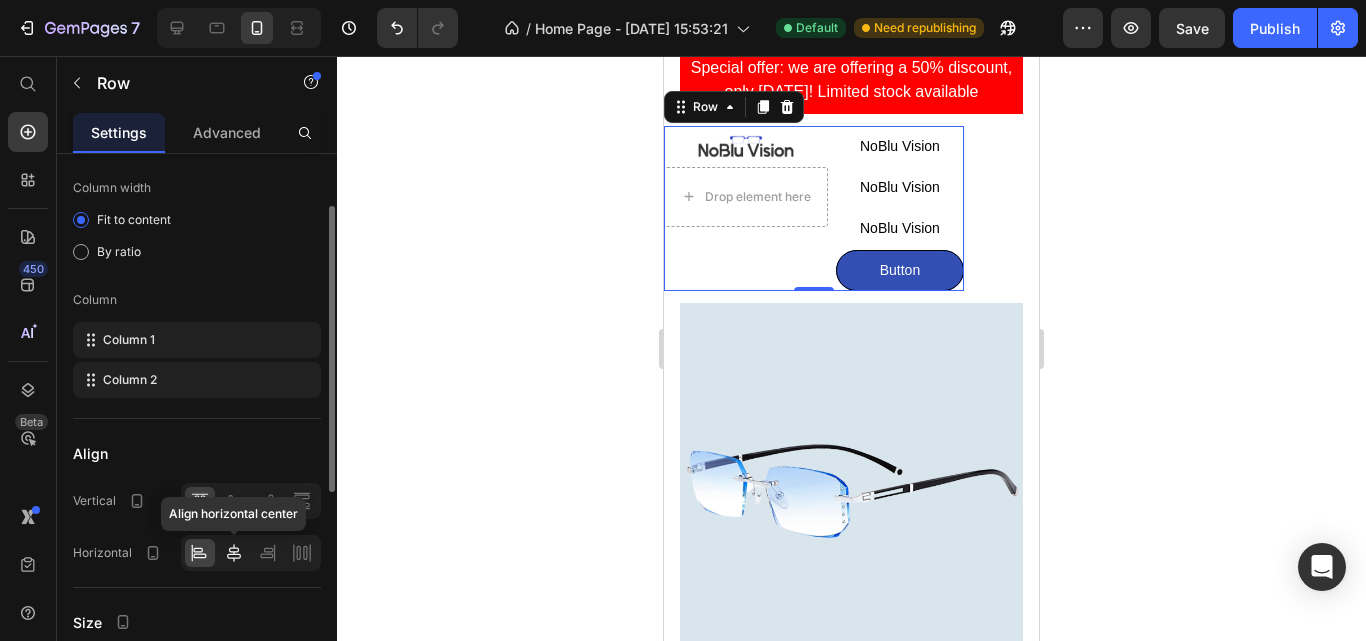 click 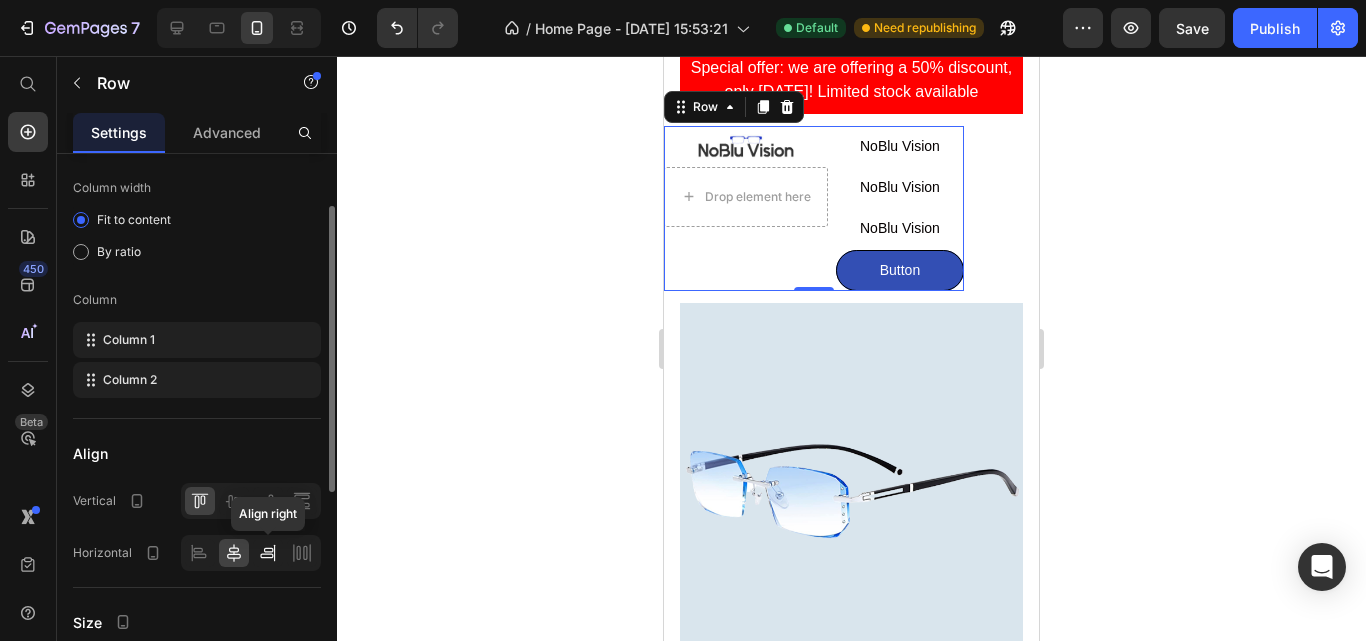 click 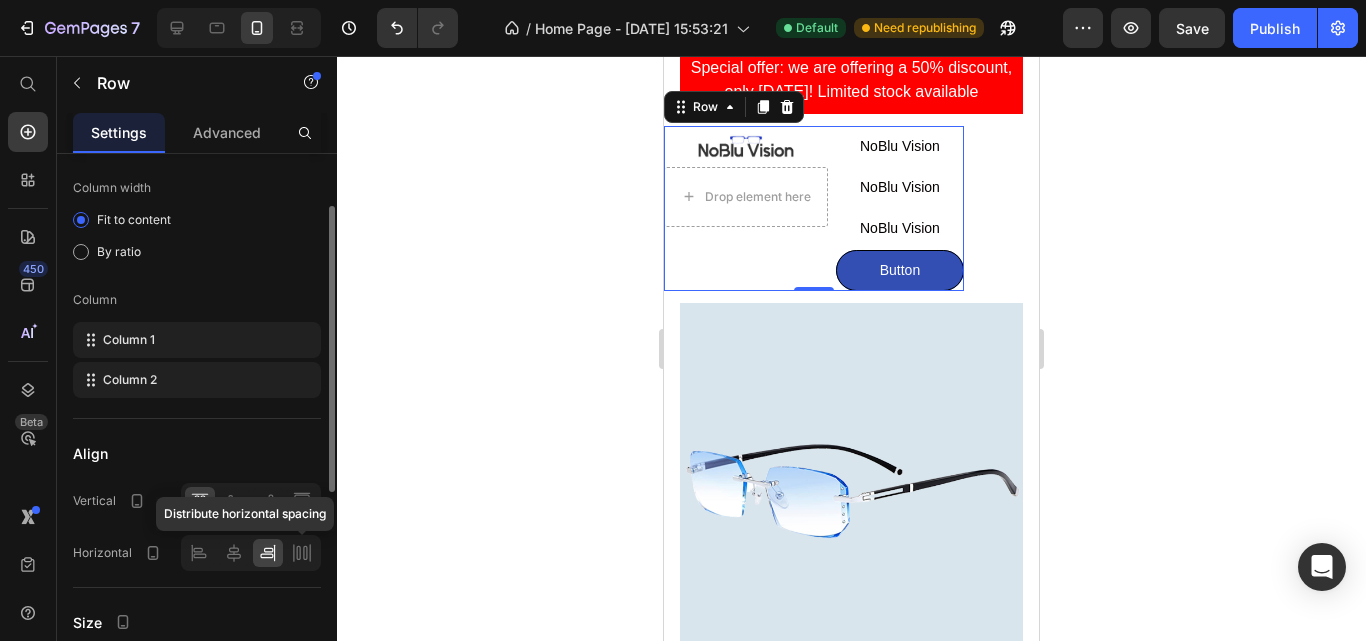 click 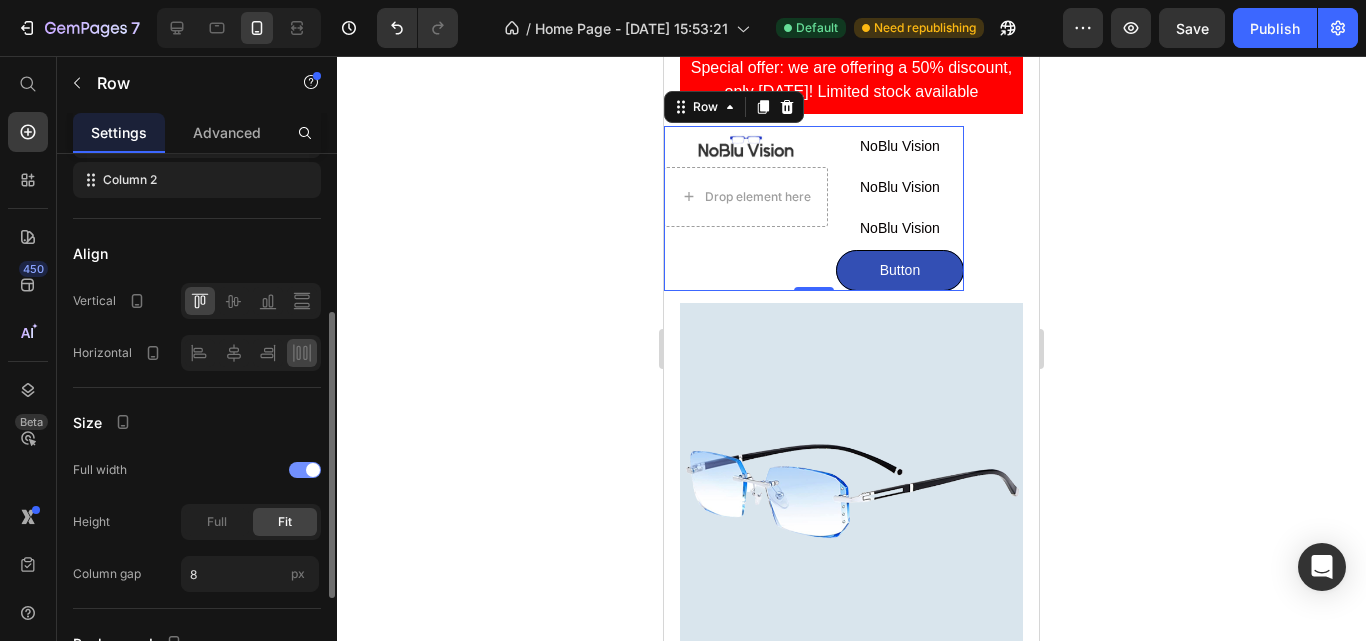 scroll, scrollTop: 400, scrollLeft: 0, axis: vertical 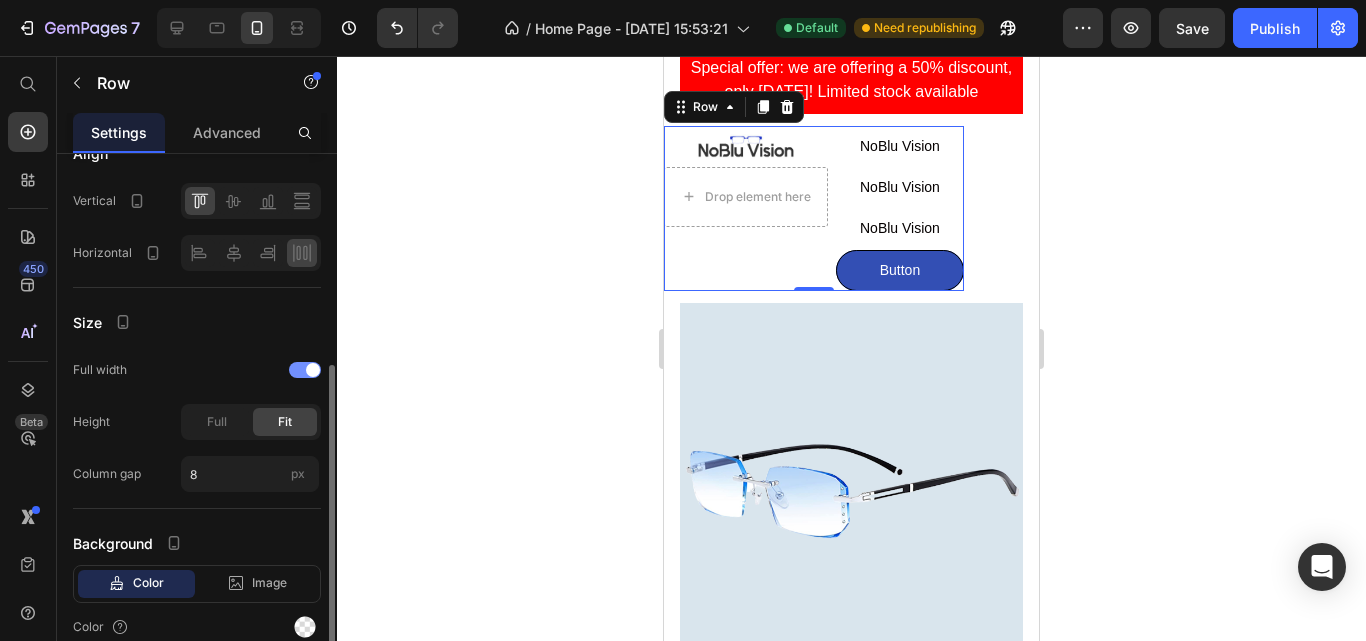 click at bounding box center [305, 370] 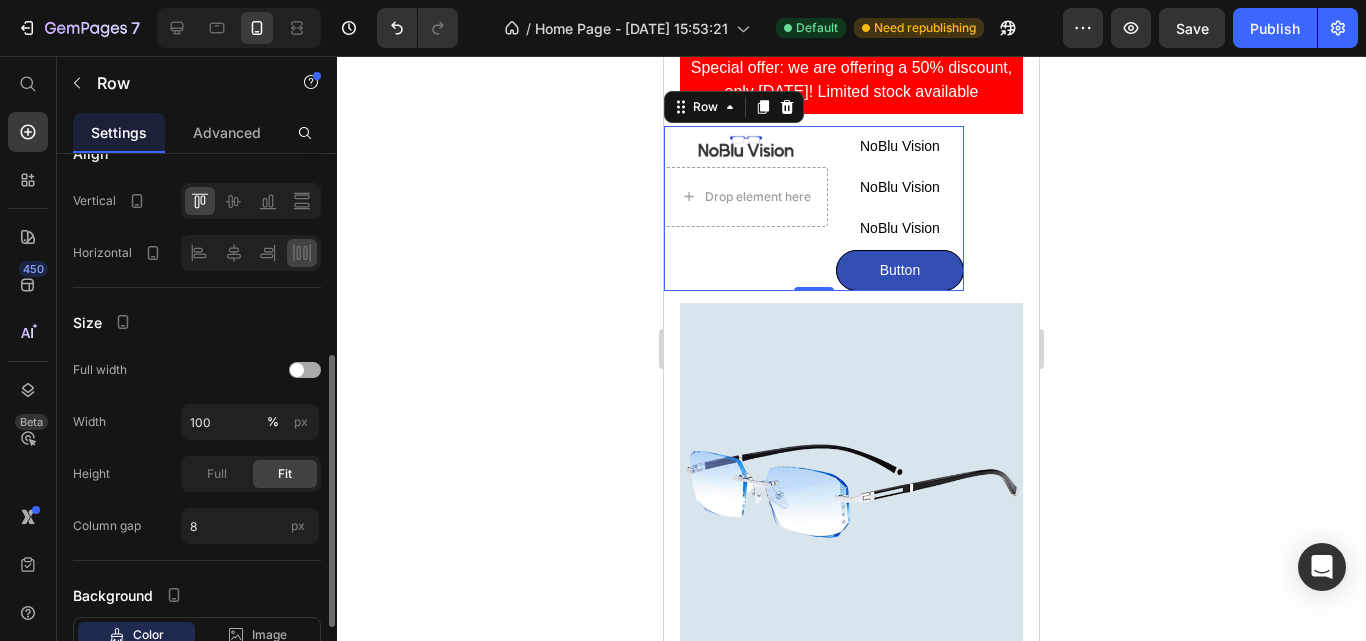 click at bounding box center [305, 370] 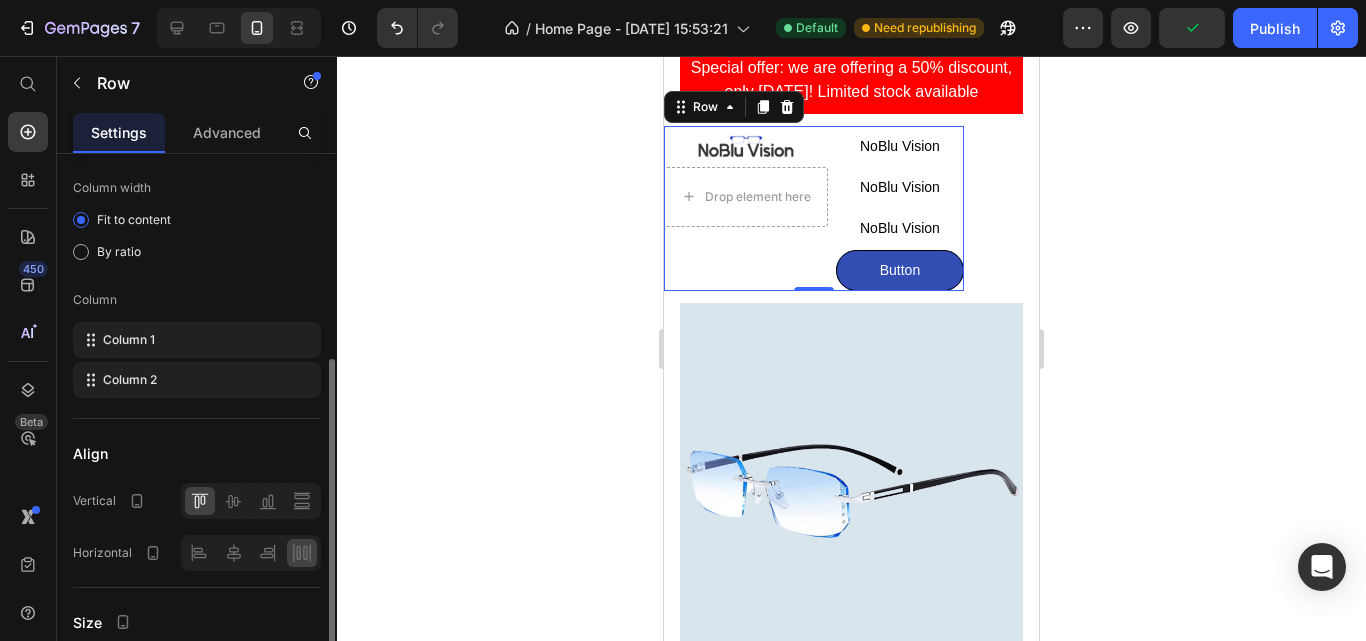 scroll, scrollTop: 200, scrollLeft: 0, axis: vertical 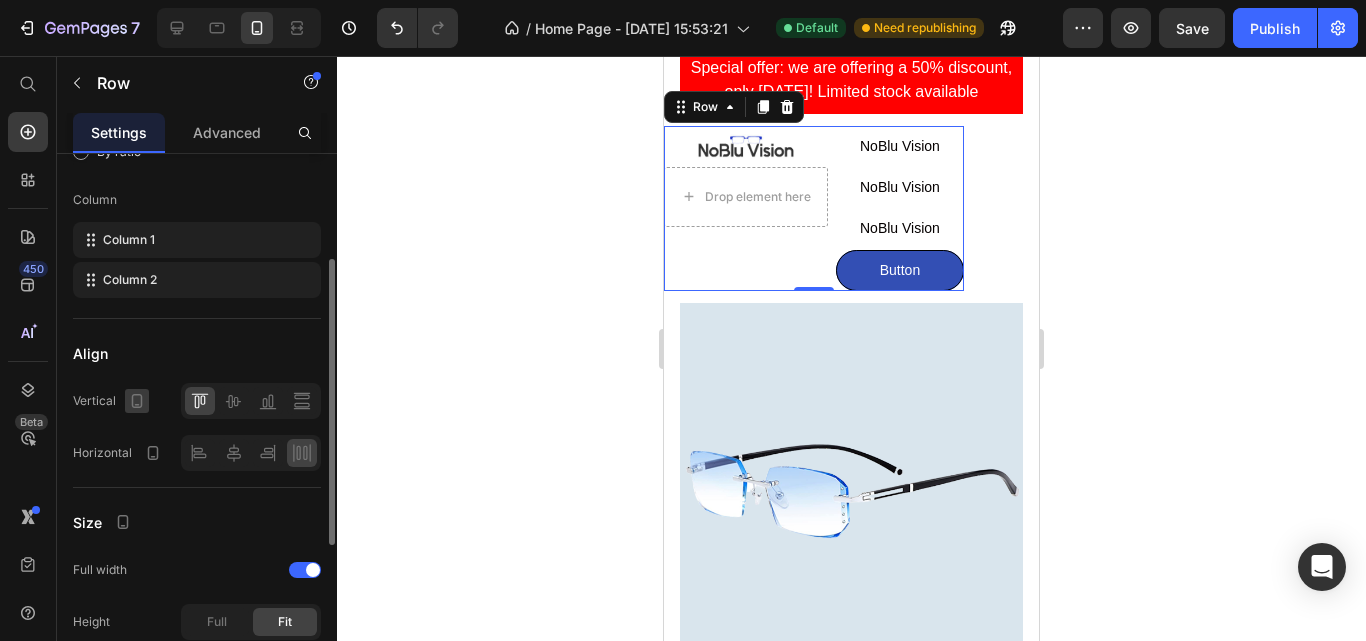 click 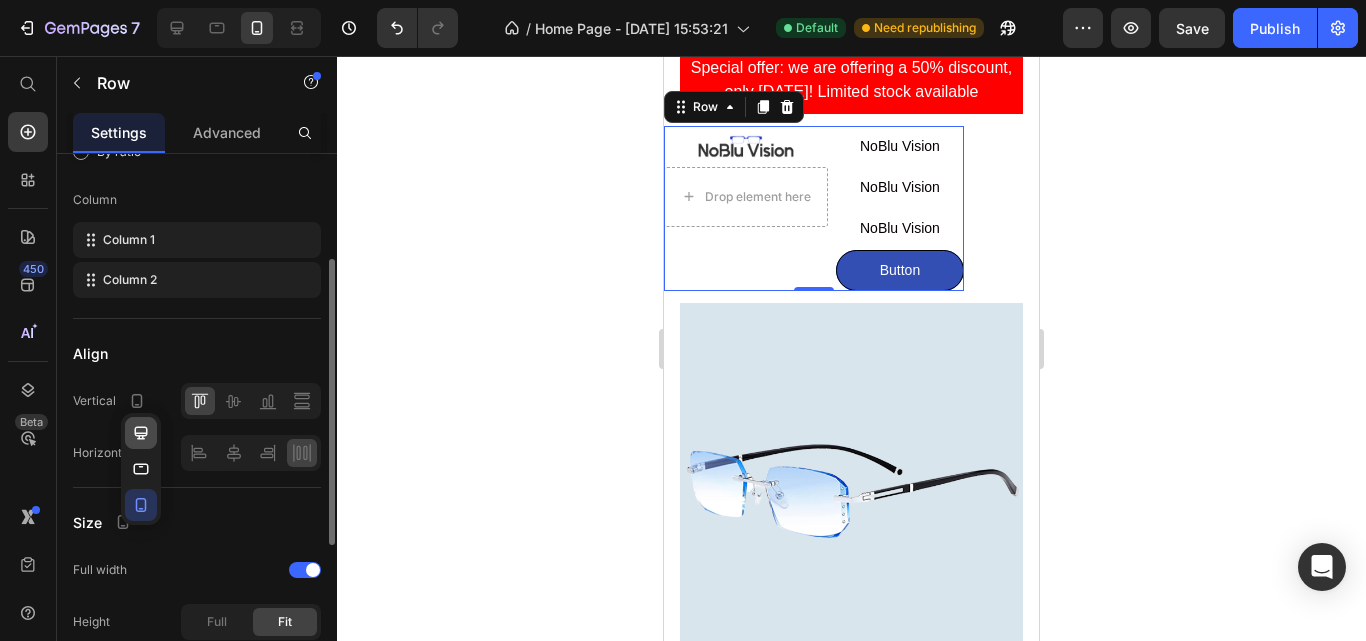 click 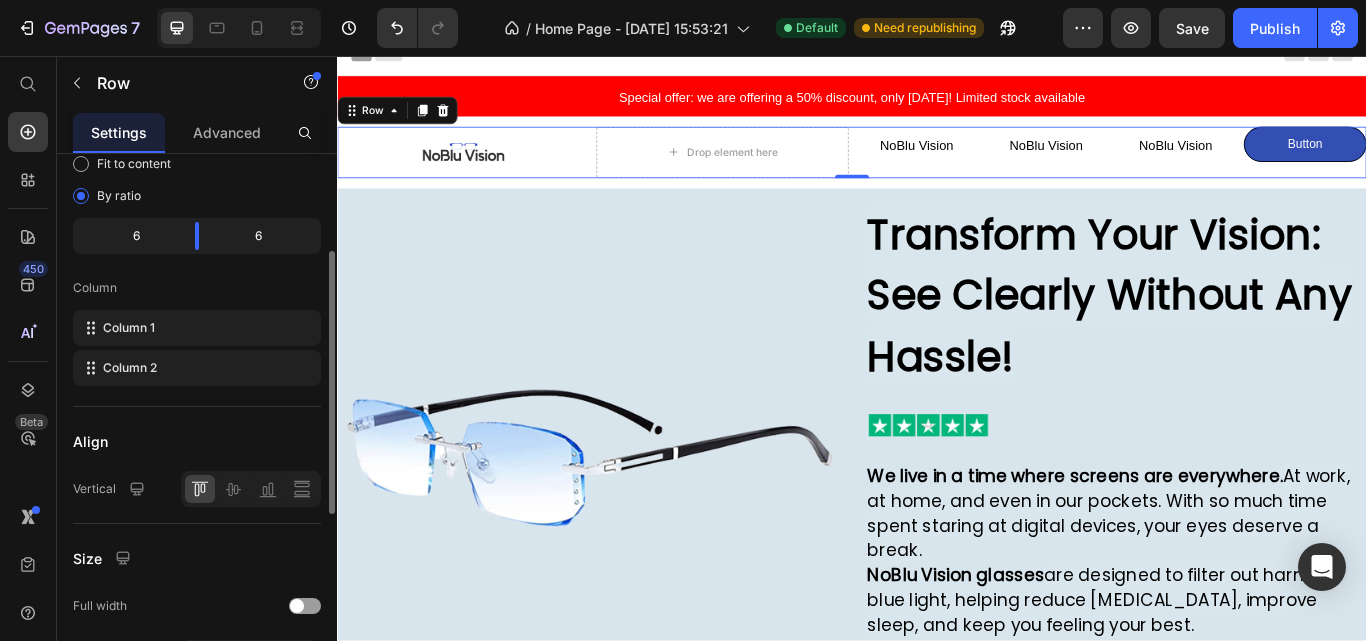 scroll, scrollTop: 0, scrollLeft: 0, axis: both 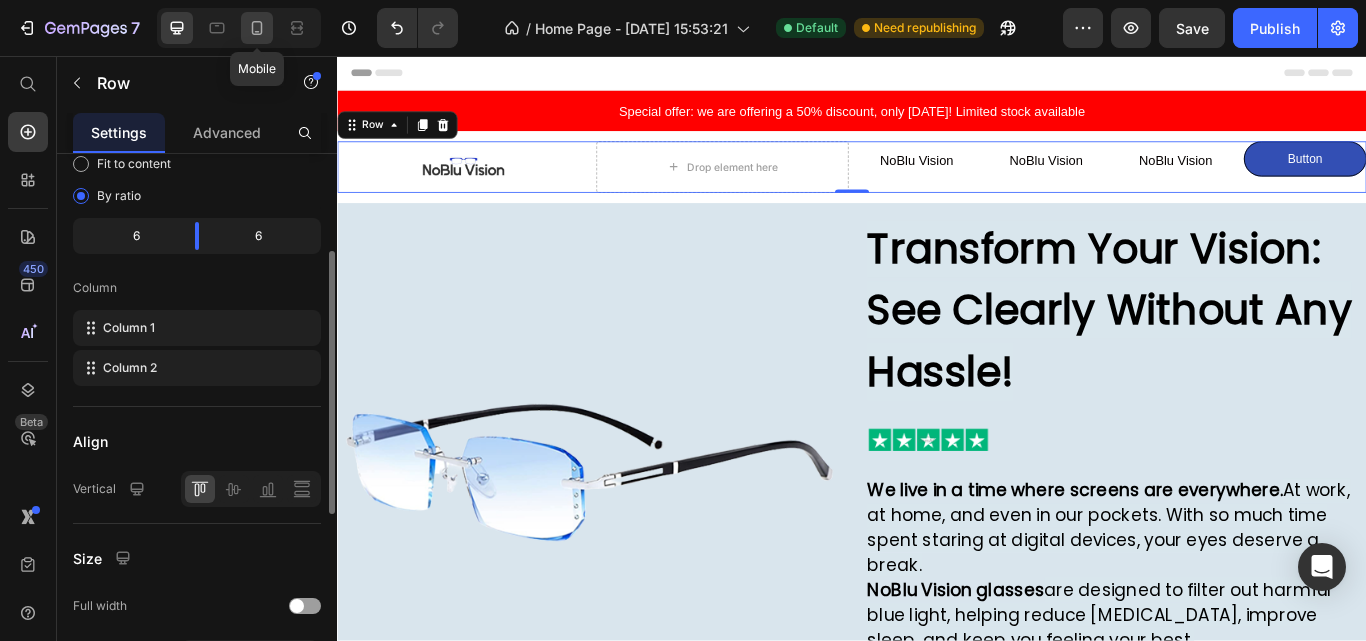 click 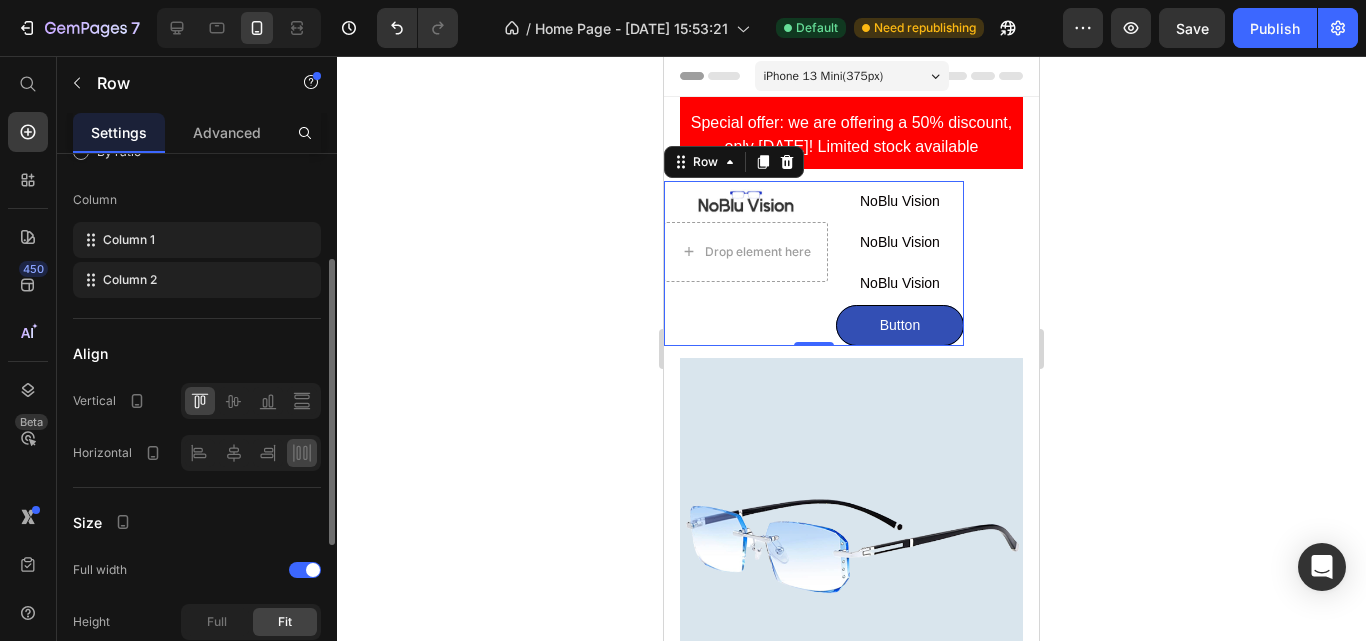 scroll, scrollTop: 55, scrollLeft: 0, axis: vertical 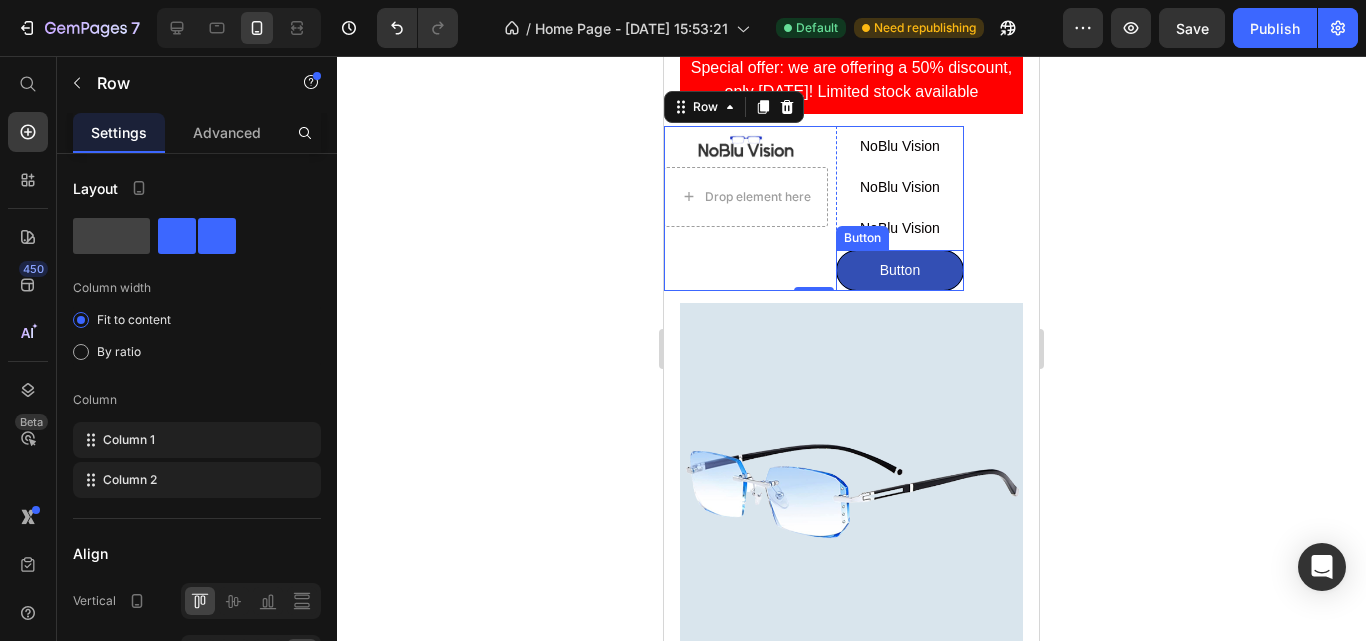 click on "Button Button" at bounding box center (900, 270) 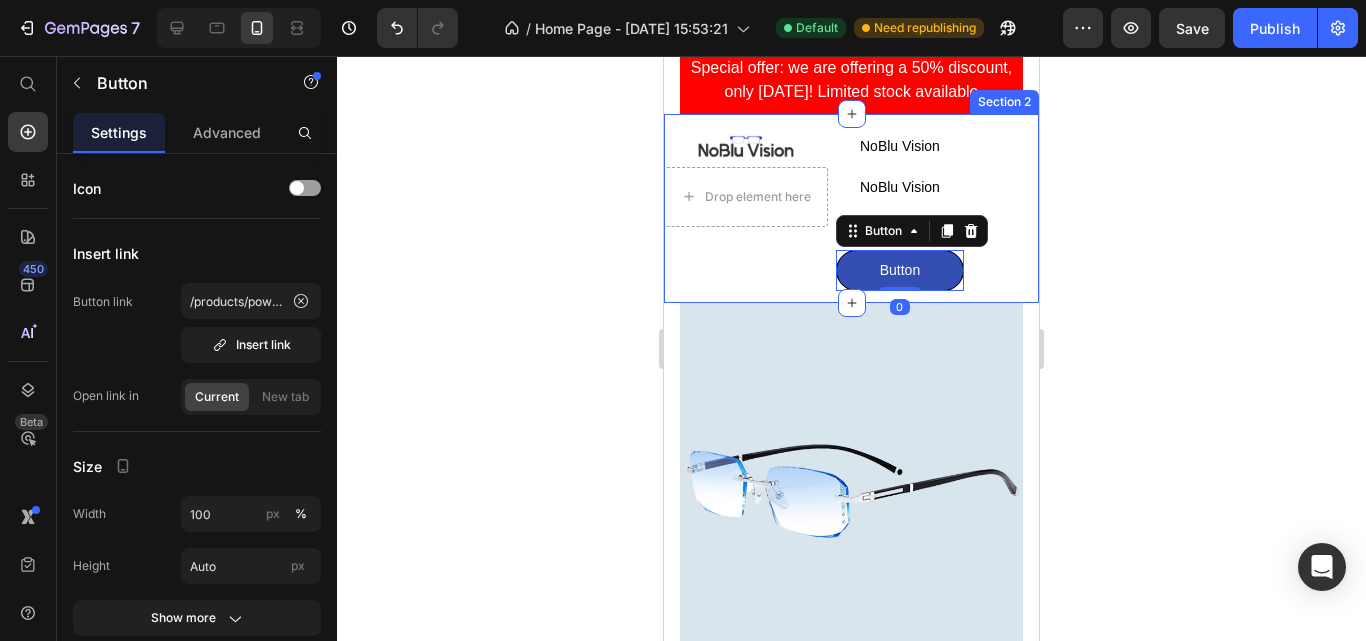click on "Image
Drop element here Row NoBlu Vision Button NoBlu Vision Button NoBlu Vision Button Button Button   0 Row Row Section 2" at bounding box center [851, 208] 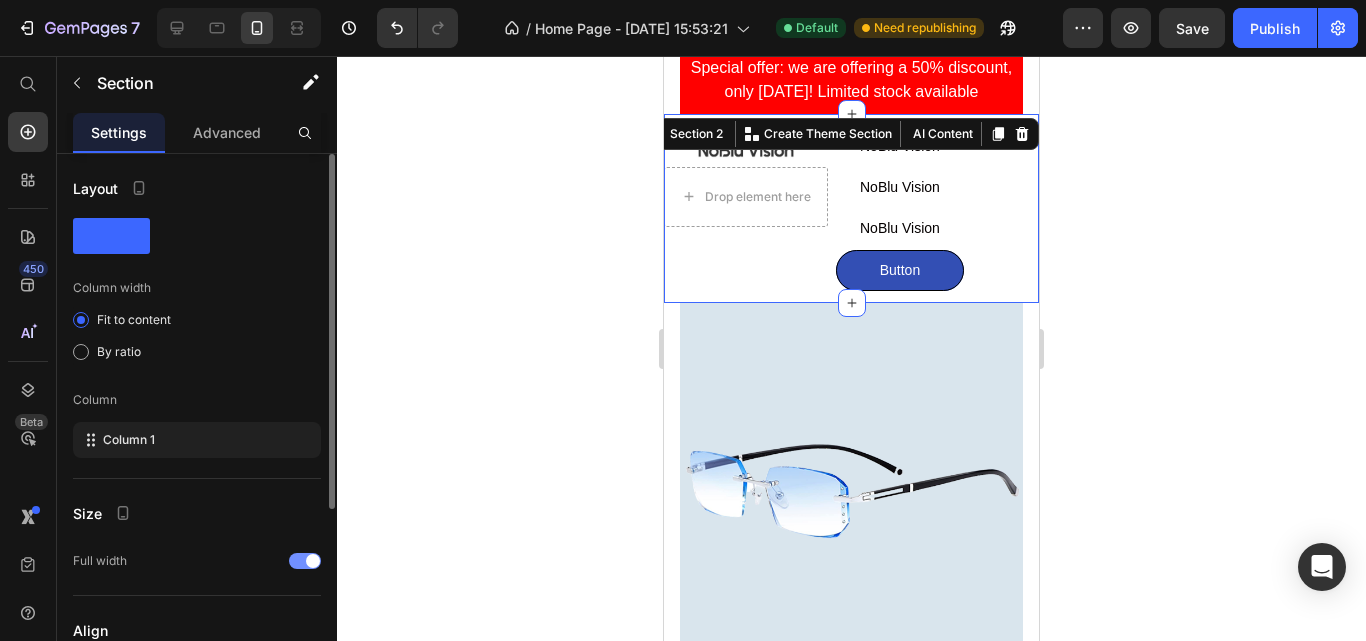 scroll, scrollTop: 100, scrollLeft: 0, axis: vertical 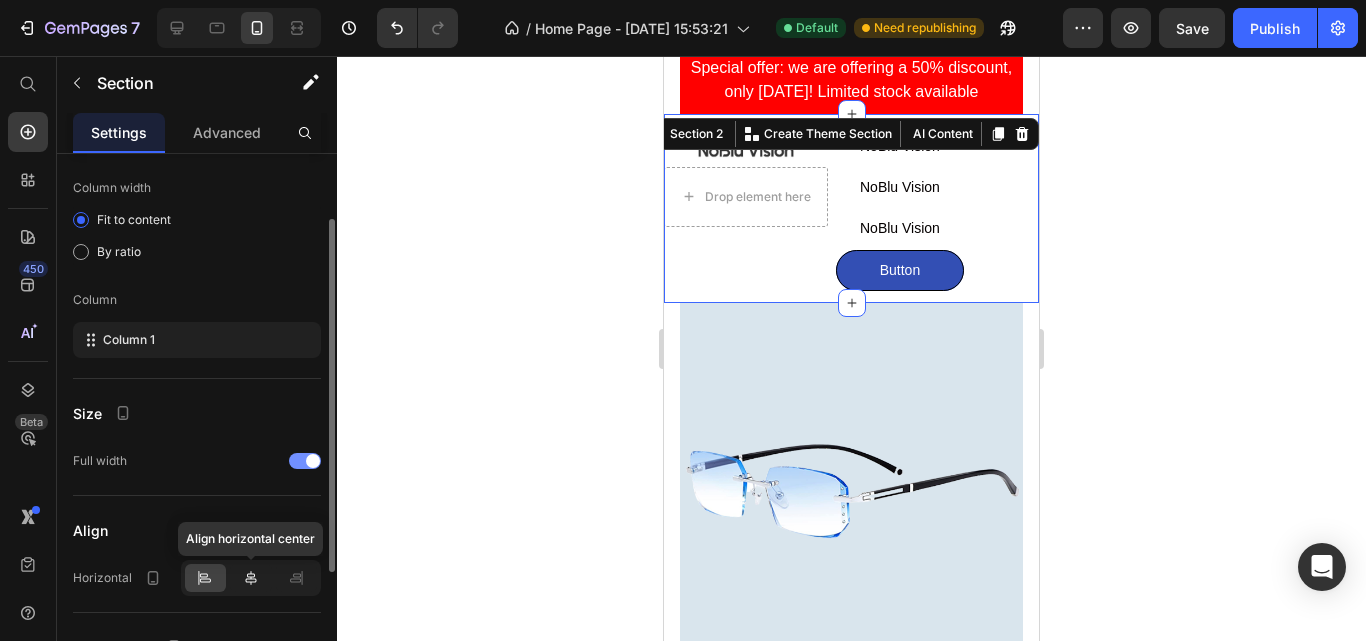 click 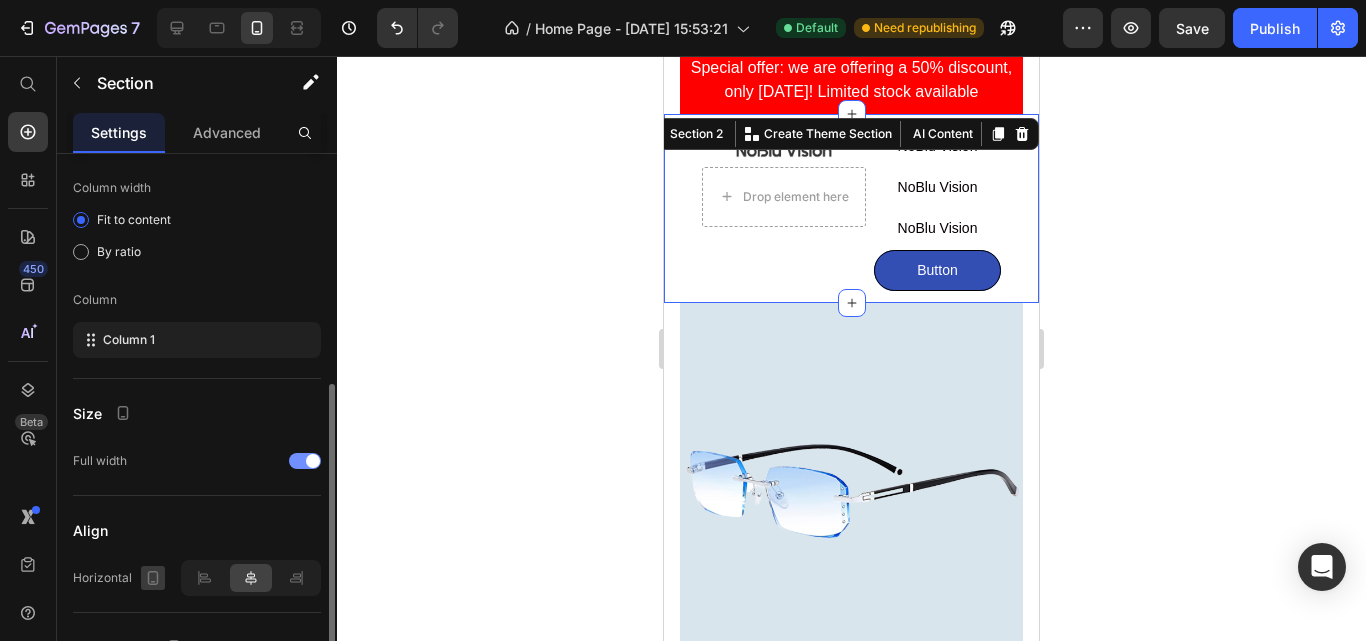 scroll, scrollTop: 293, scrollLeft: 0, axis: vertical 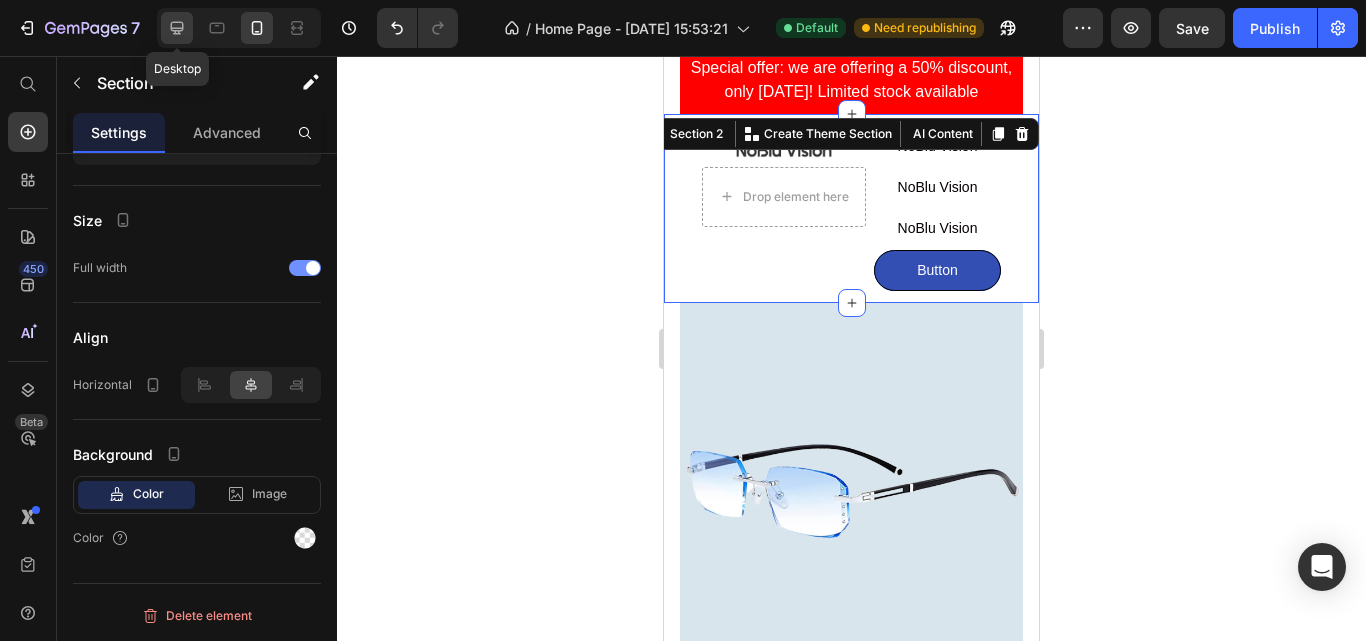 click 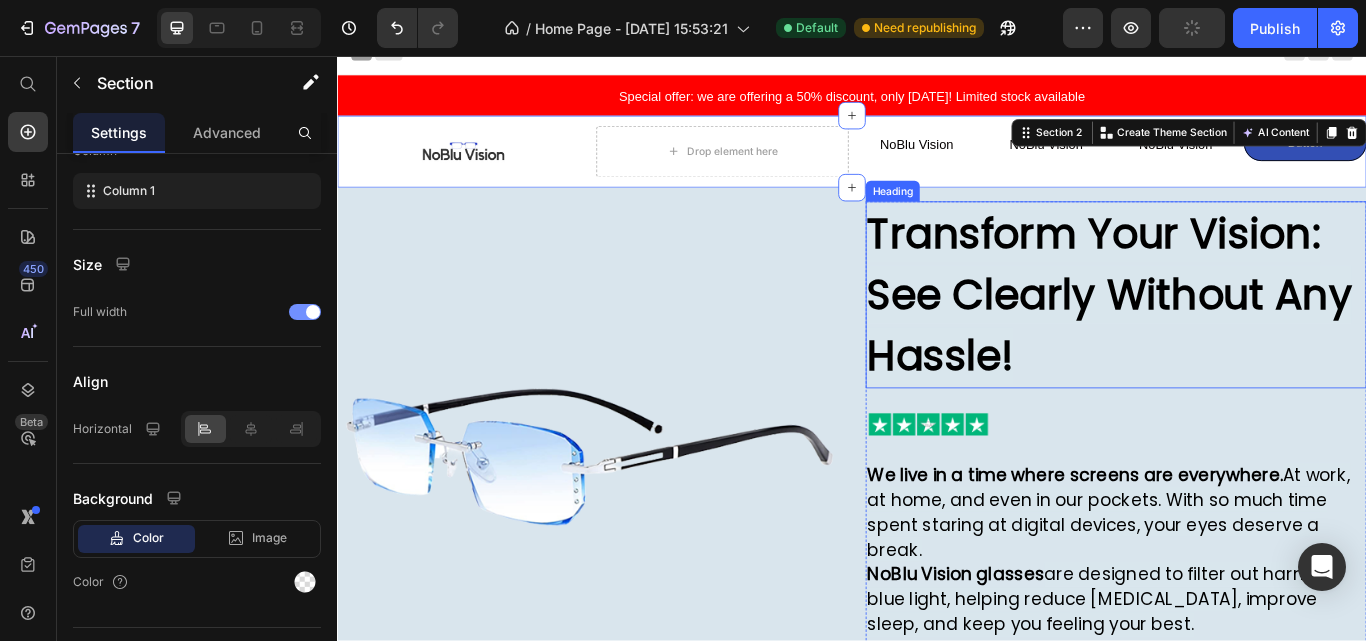 scroll, scrollTop: 0, scrollLeft: 0, axis: both 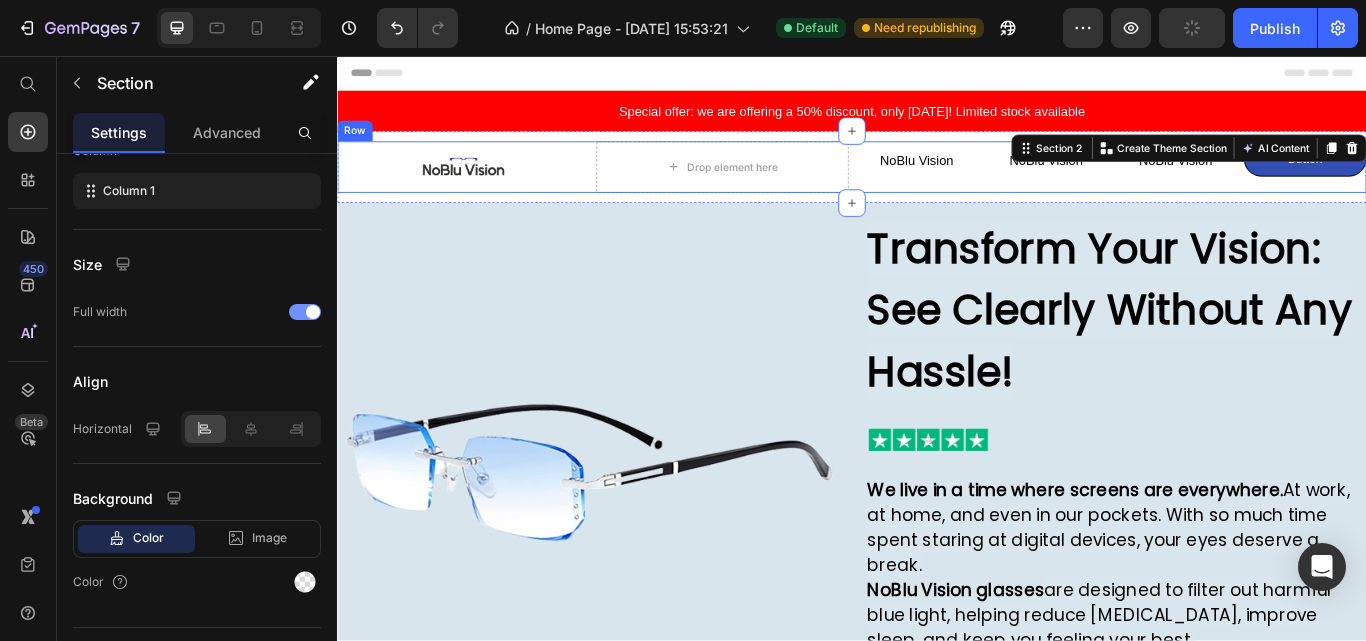 click on "NoBlu Vision Button NoBlu Vision Button NoBlu Vision Button Button Button Row" at bounding box center [1239, 186] 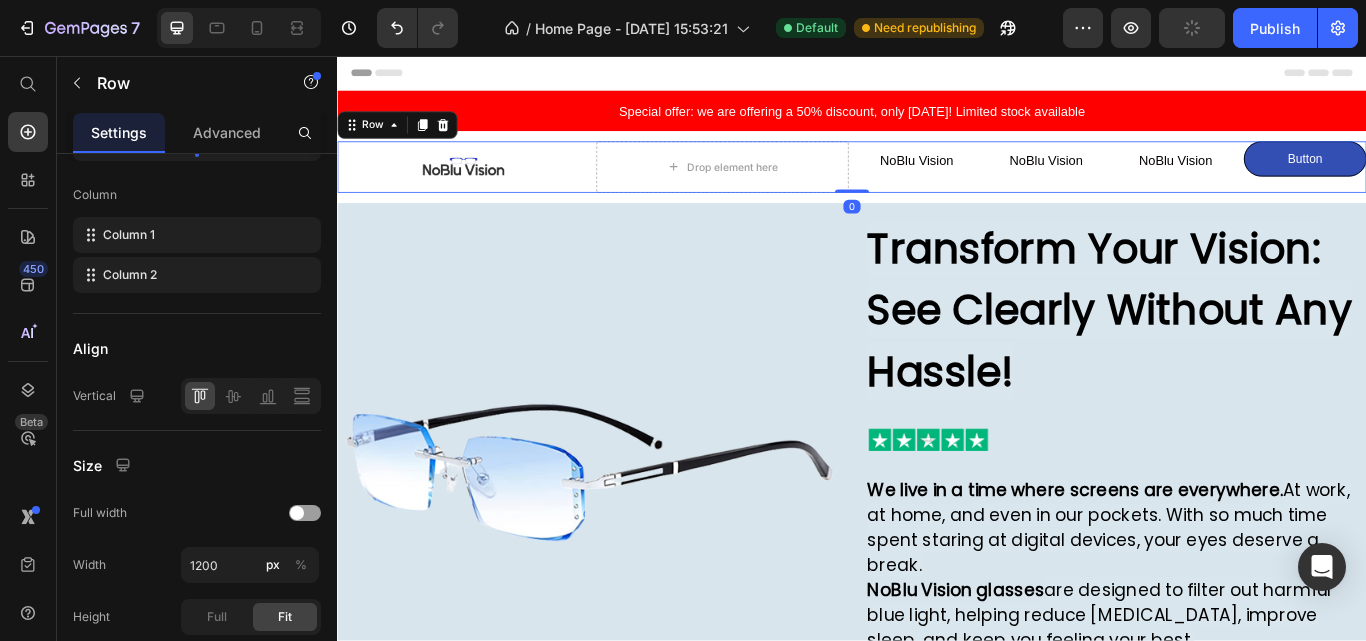 scroll, scrollTop: 0, scrollLeft: 0, axis: both 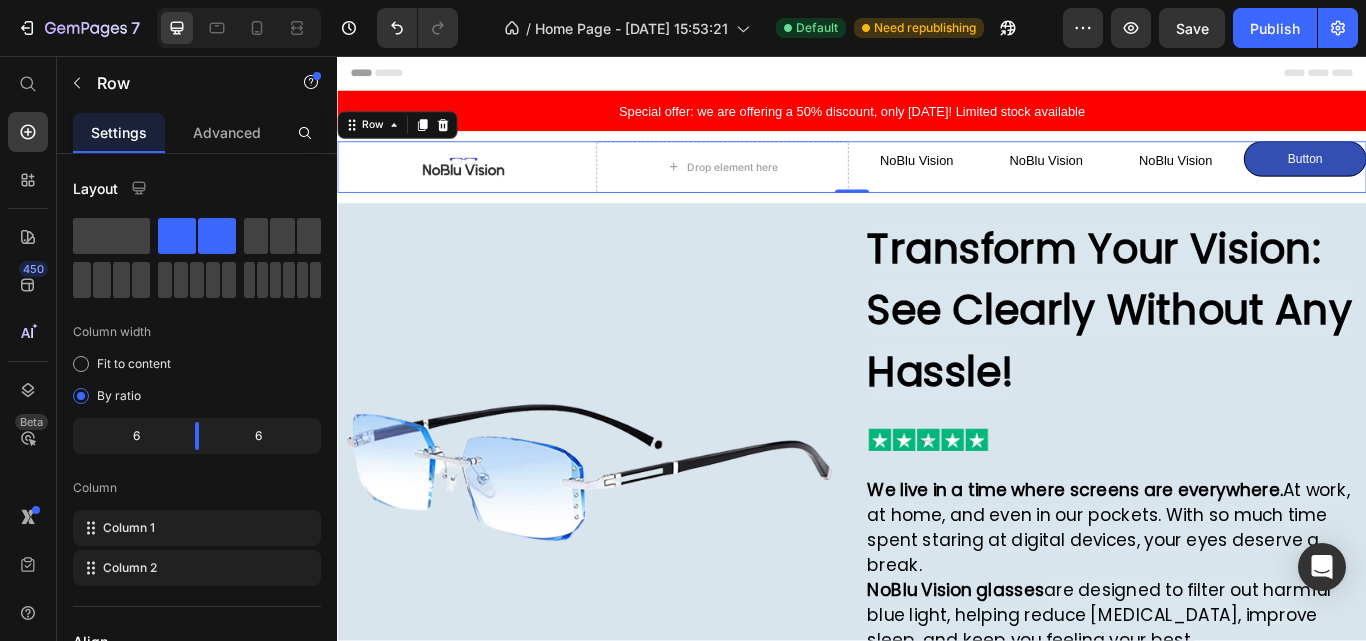 click on "NoBlu Vision Button NoBlu Vision Button NoBlu Vision Button Button Button Row" at bounding box center (1239, 186) 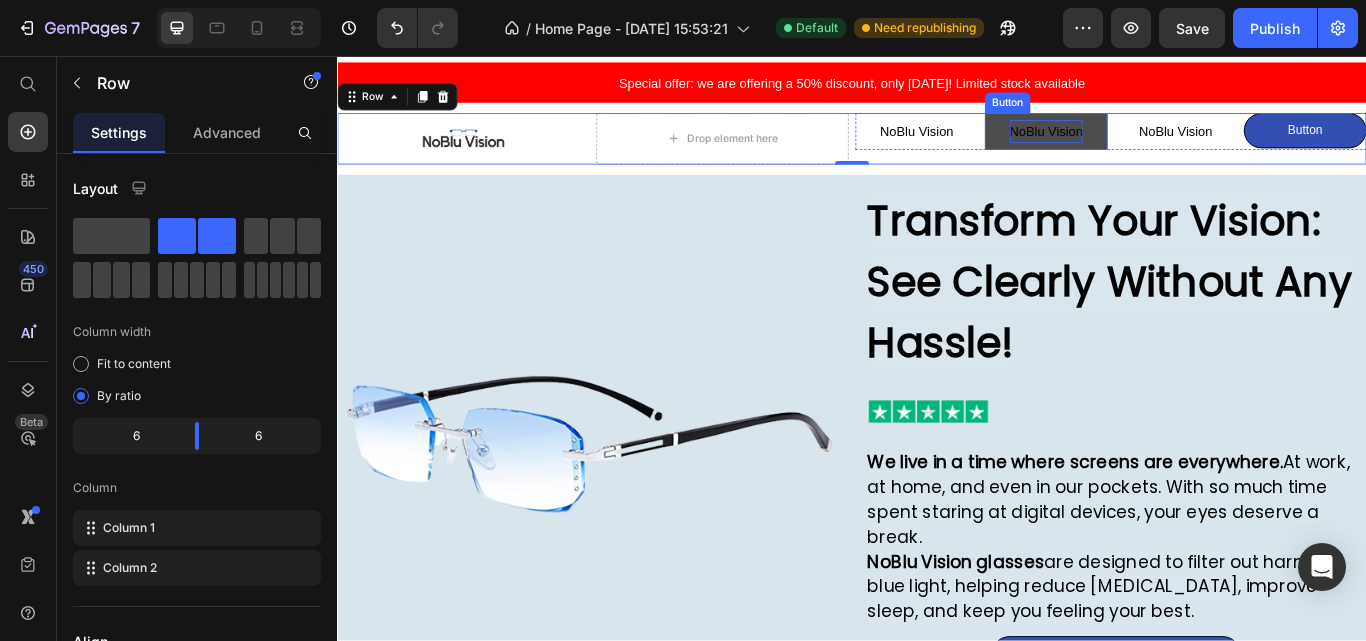 scroll, scrollTop: 0, scrollLeft: 0, axis: both 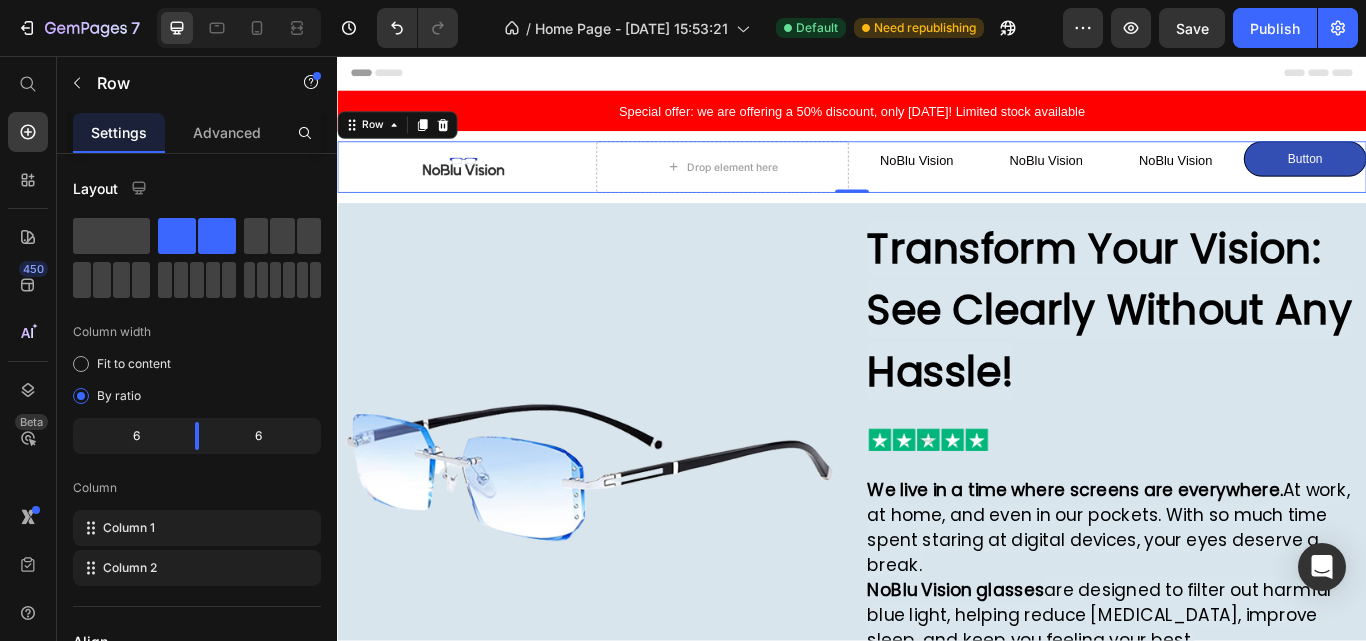 click on "NoBlu Vision Button NoBlu Vision Button NoBlu Vision Button Button Button Row" at bounding box center [1239, 186] 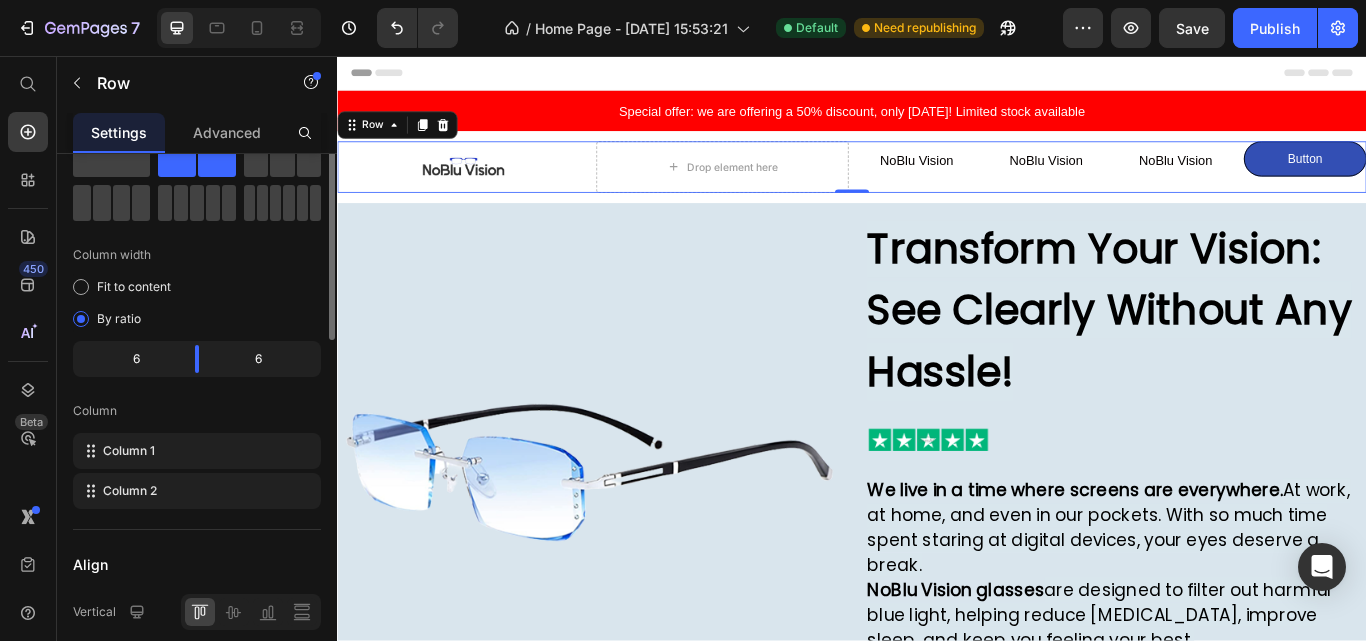 scroll, scrollTop: 0, scrollLeft: 0, axis: both 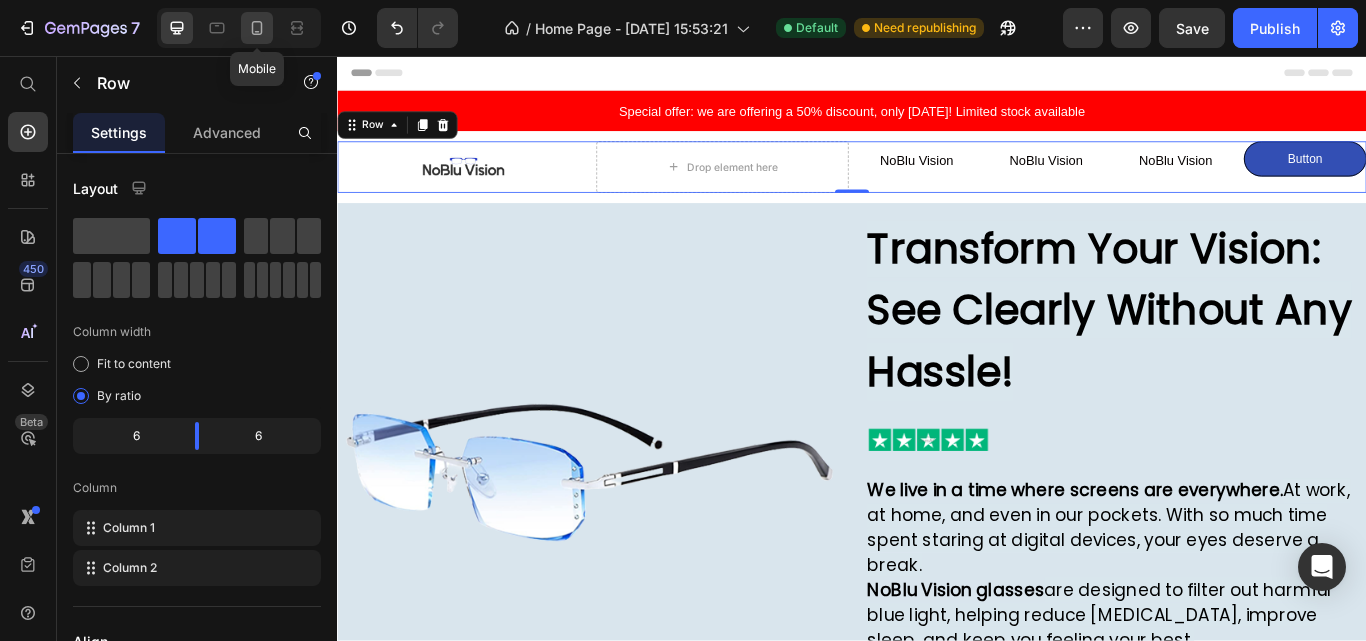 click 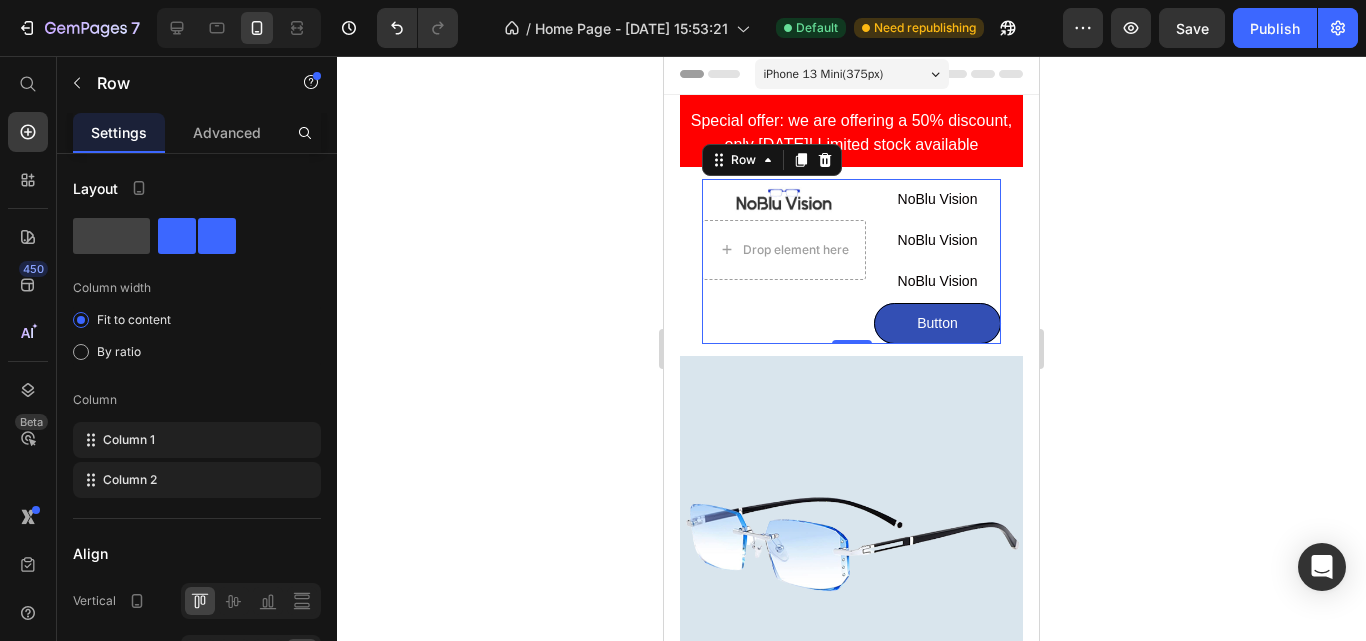 scroll, scrollTop: 55, scrollLeft: 0, axis: vertical 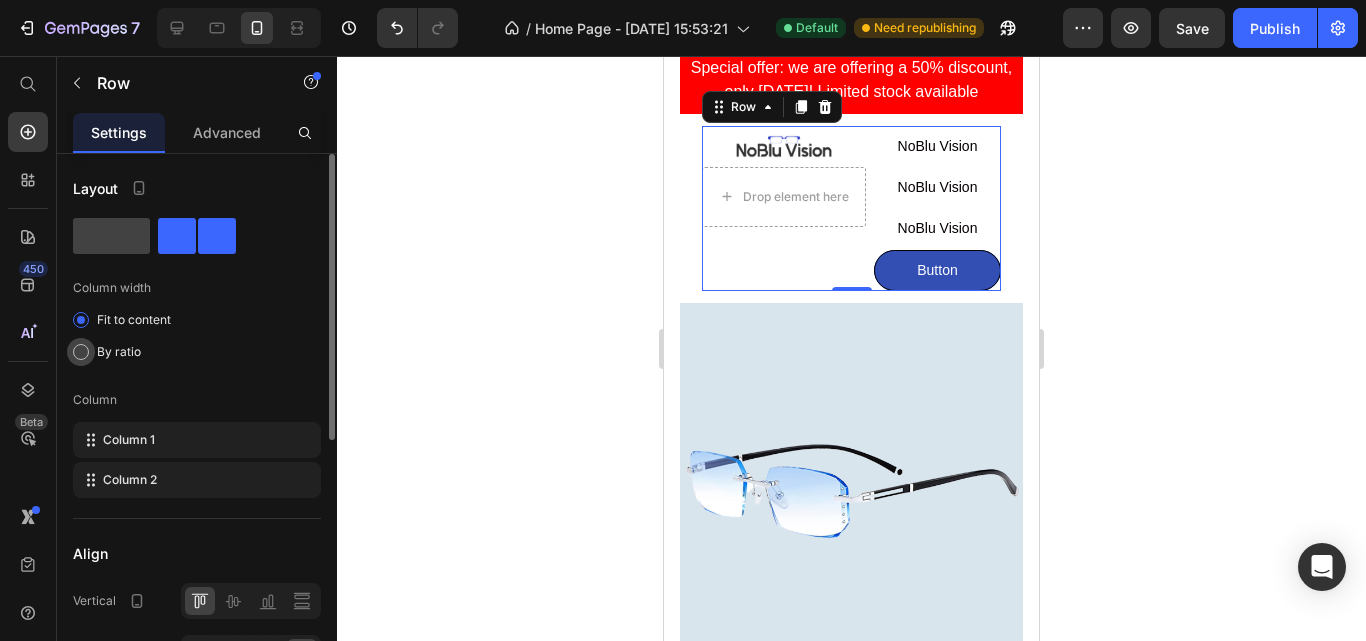 click at bounding box center (81, 352) 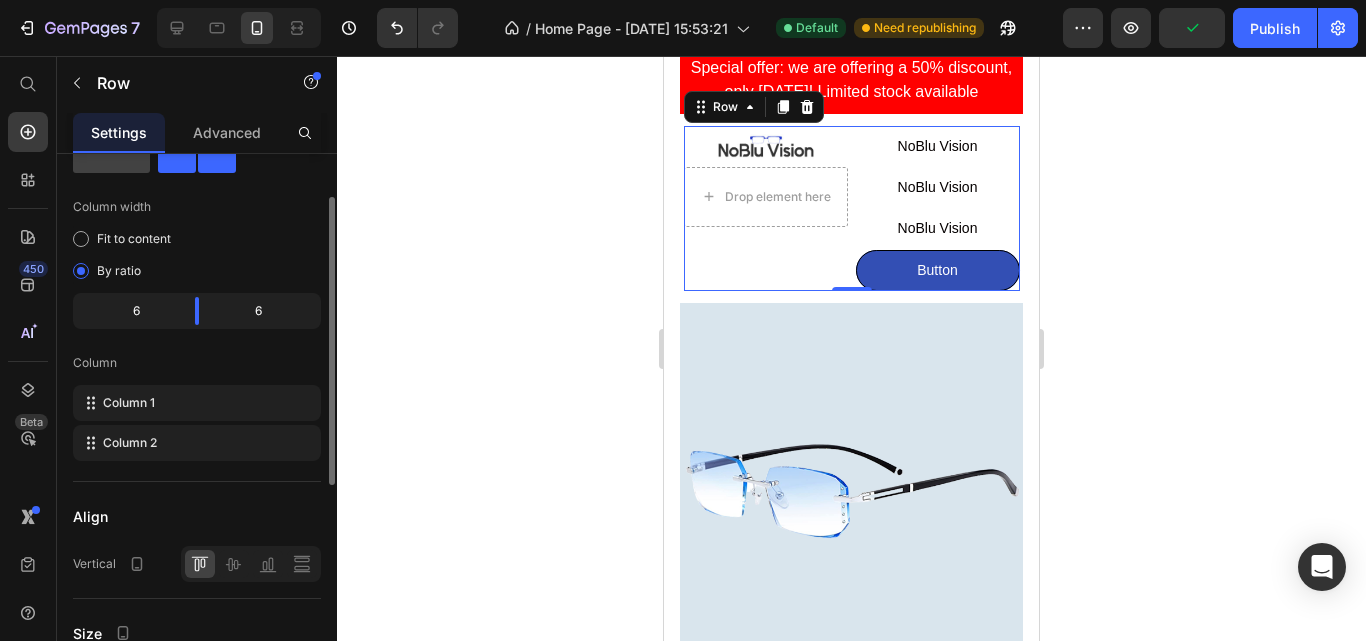 scroll, scrollTop: 0, scrollLeft: 0, axis: both 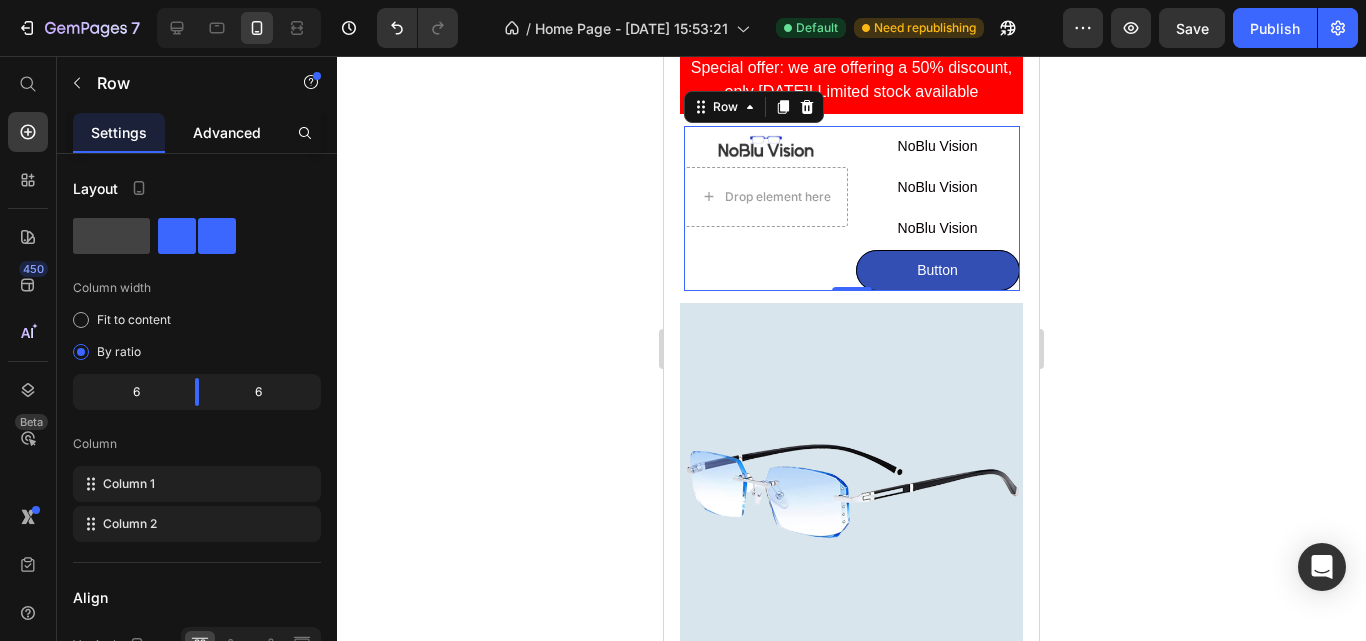 click on "Advanced" at bounding box center [227, 132] 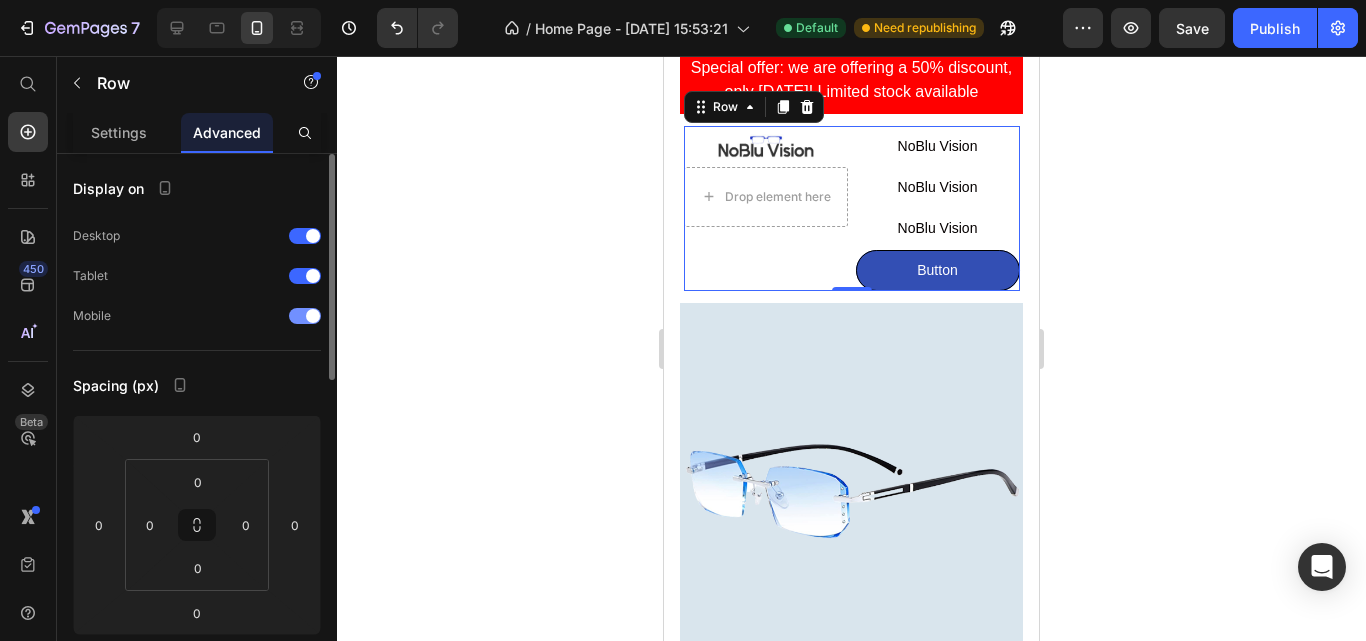 click at bounding box center (305, 316) 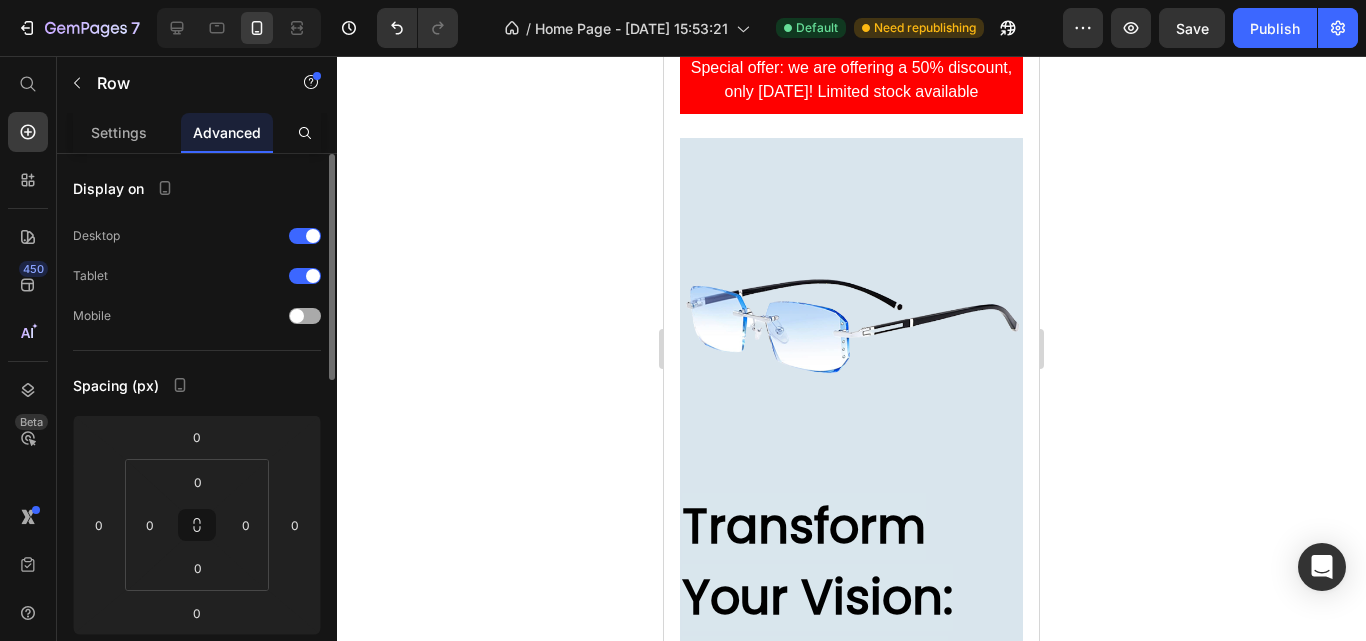 click at bounding box center (305, 316) 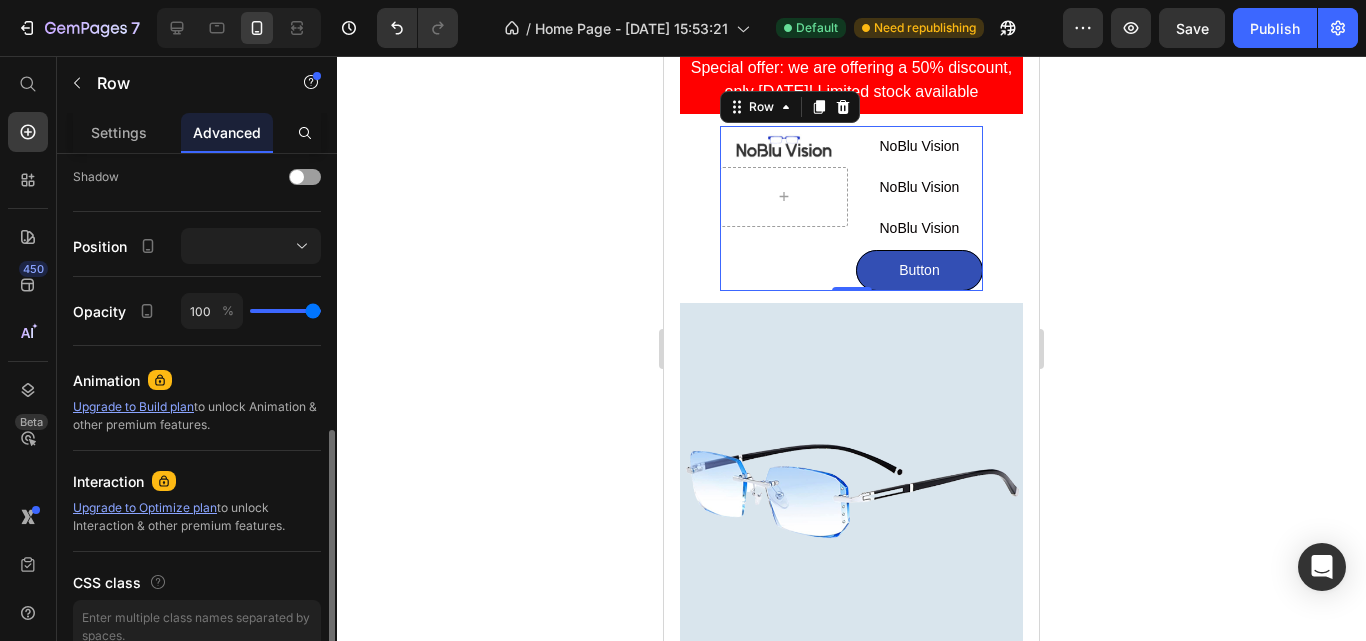 scroll, scrollTop: 561, scrollLeft: 0, axis: vertical 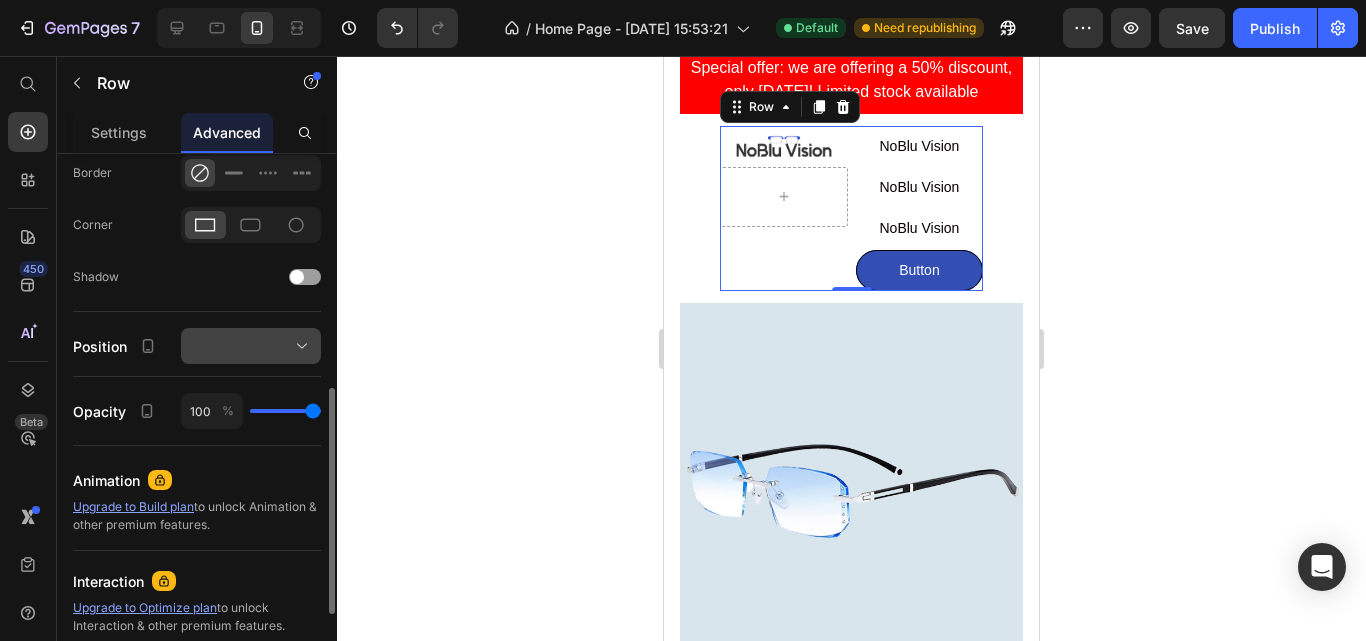 click at bounding box center [251, 346] 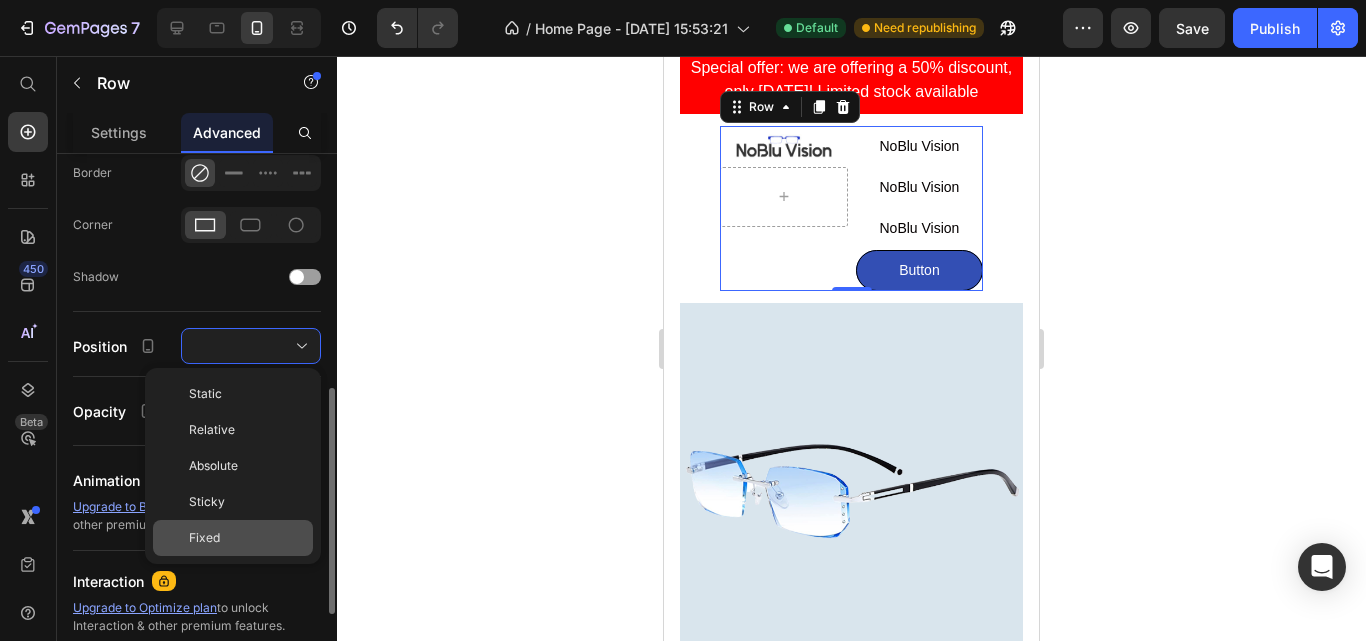 click on "Fixed" 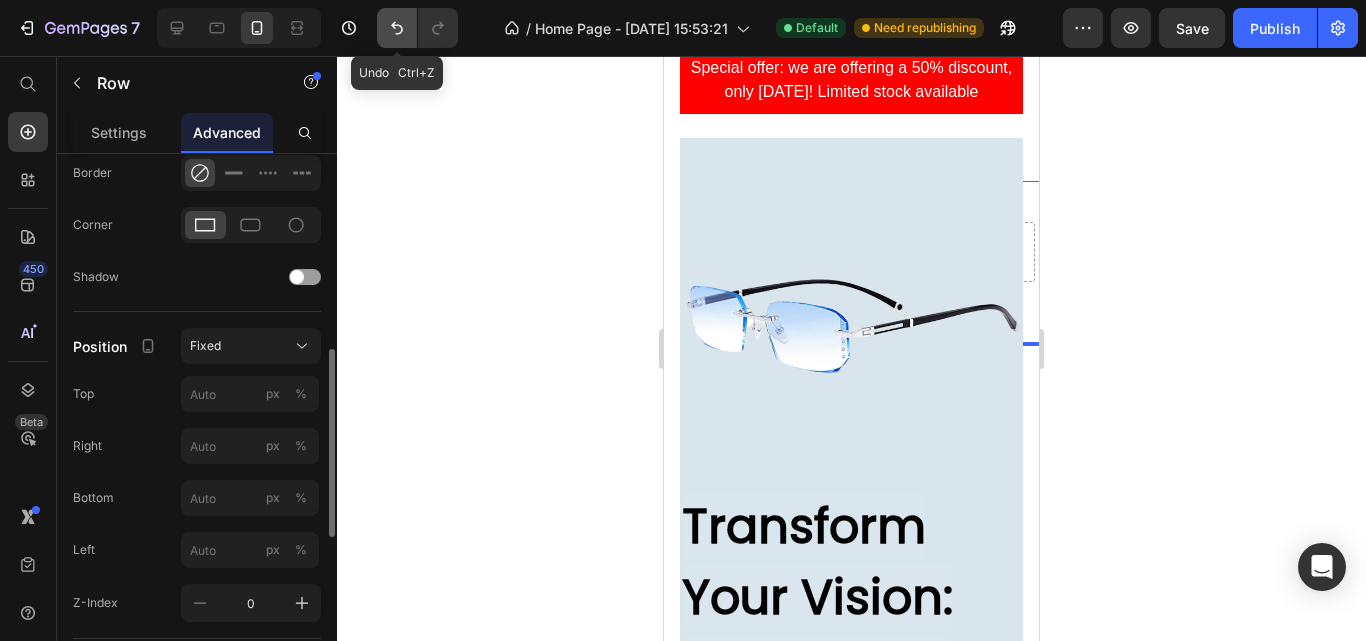 click 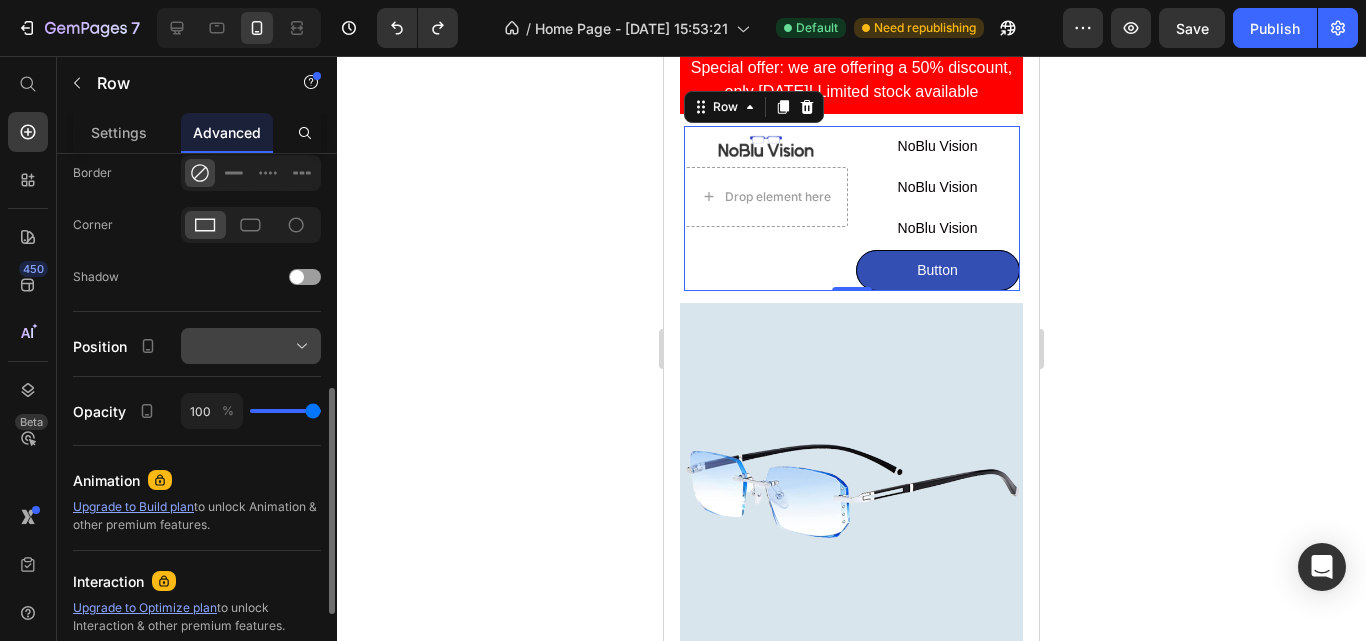 click 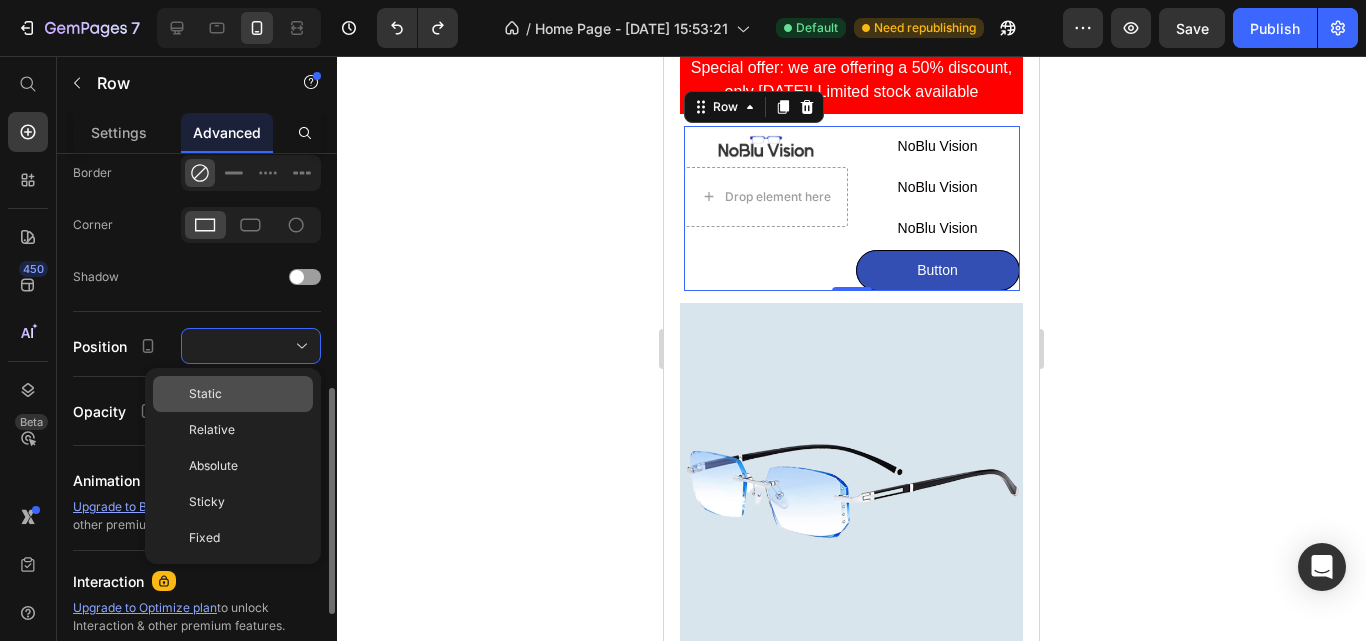 click on "Static" at bounding box center [205, 394] 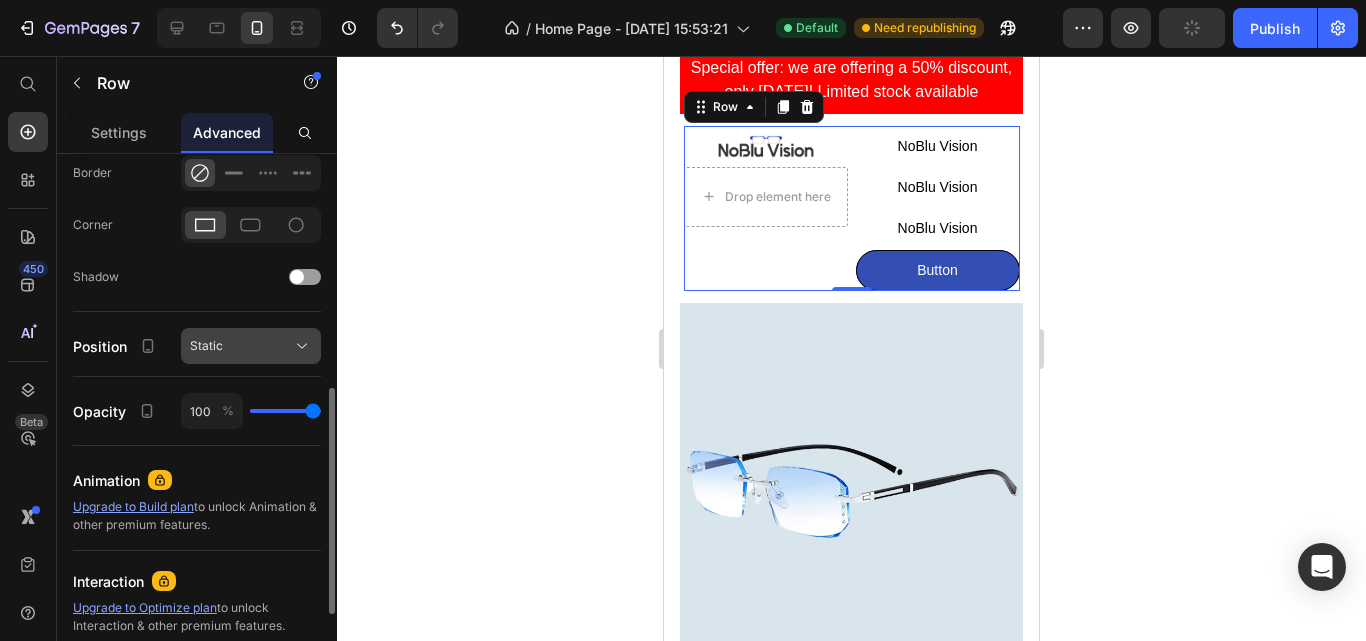 click on "Static" 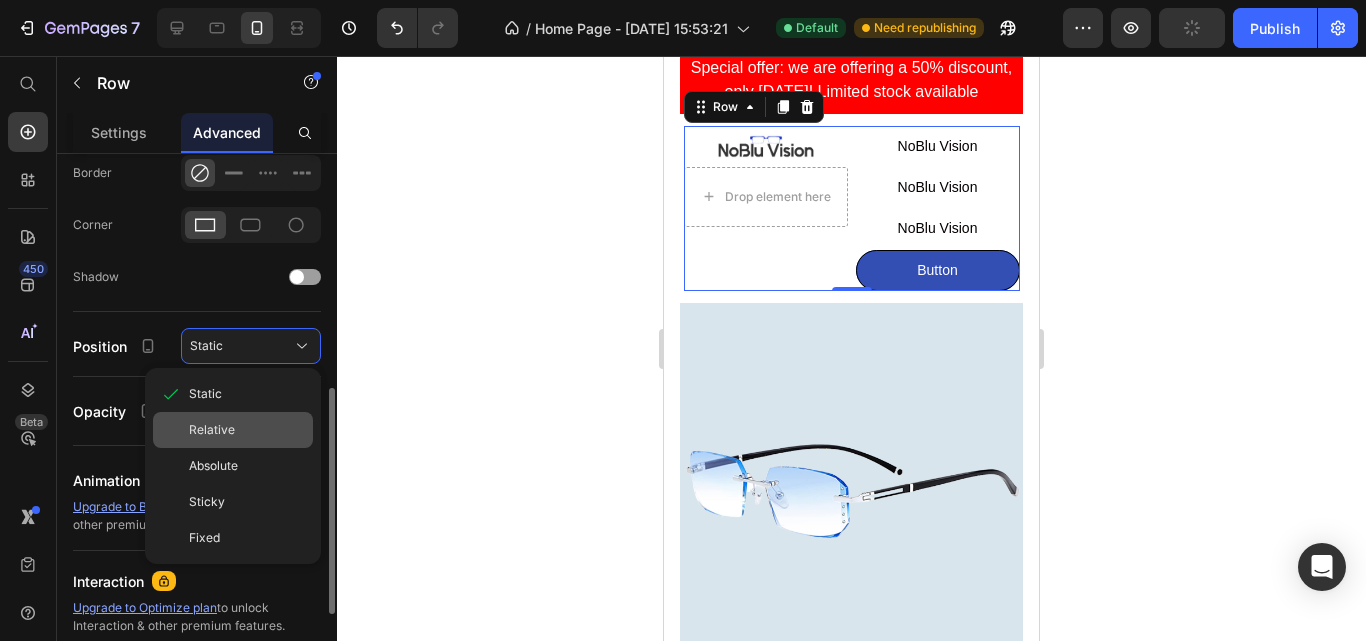click on "Relative" at bounding box center (212, 430) 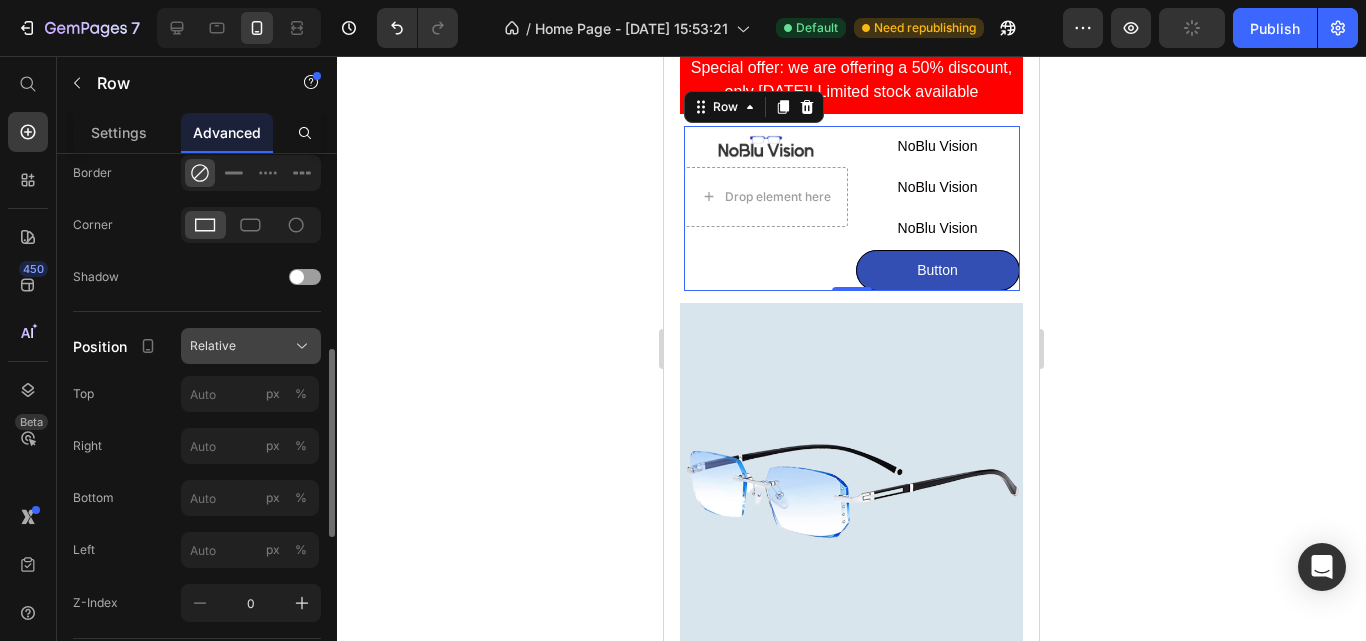 click on "Relative" 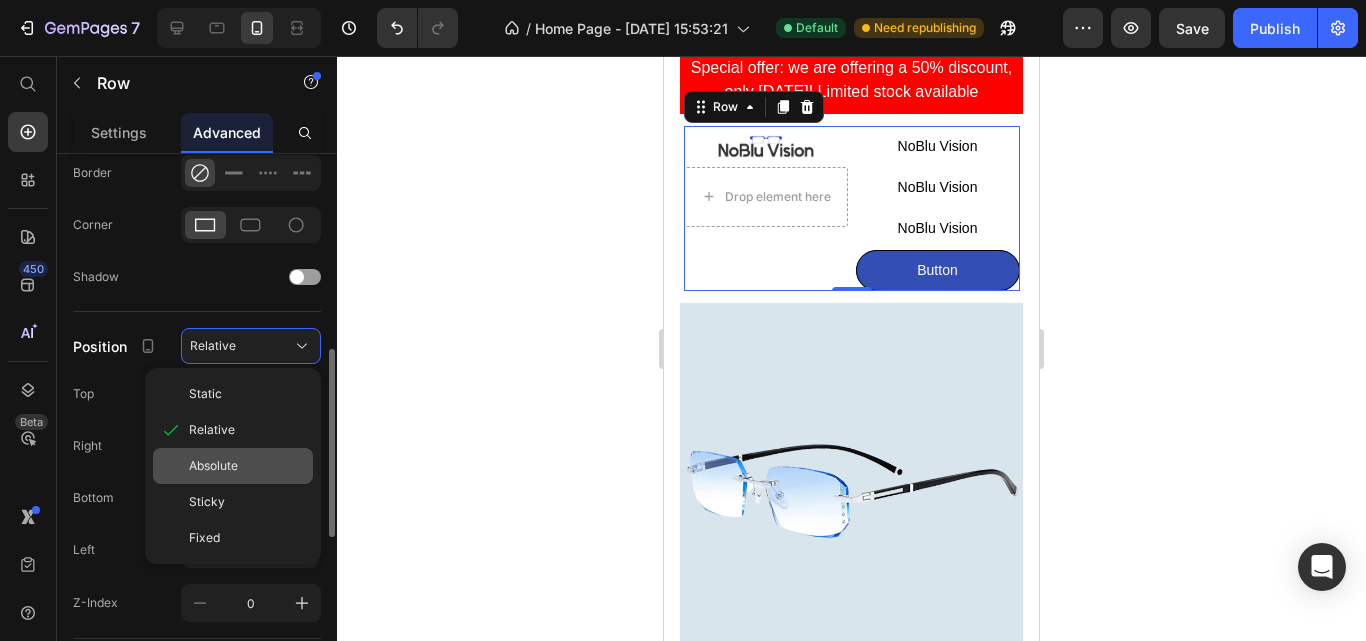 click on "Absolute" at bounding box center [213, 466] 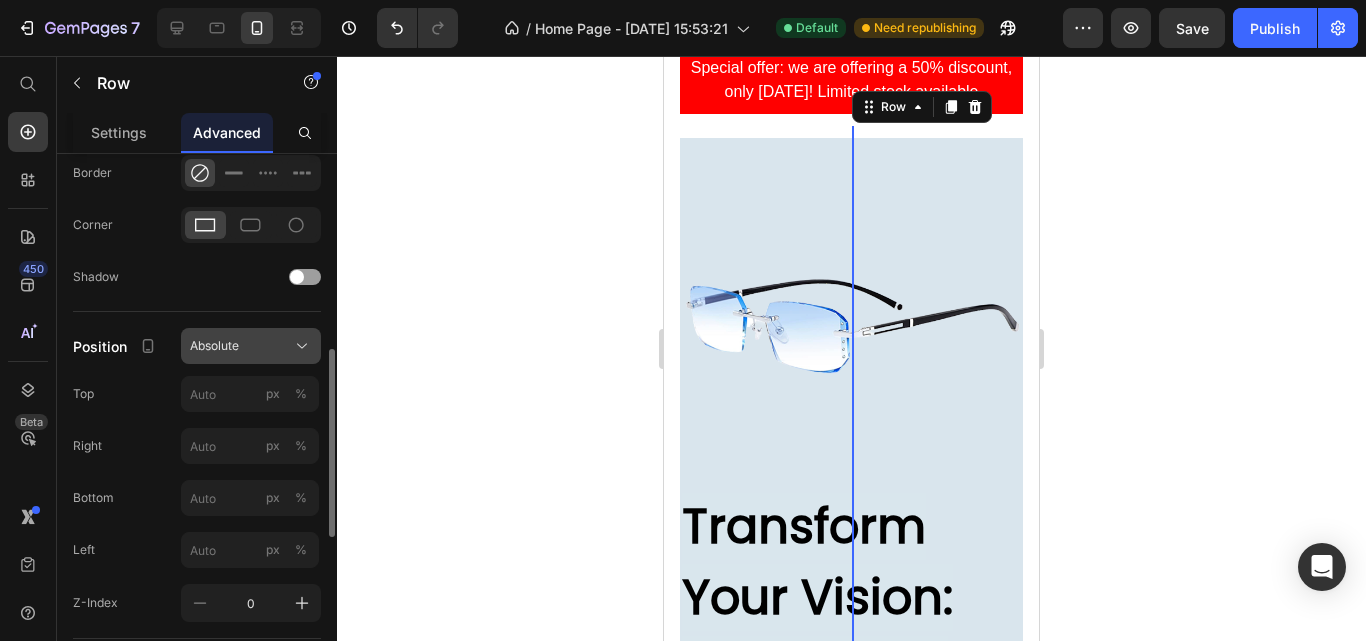 click on "Absolute" 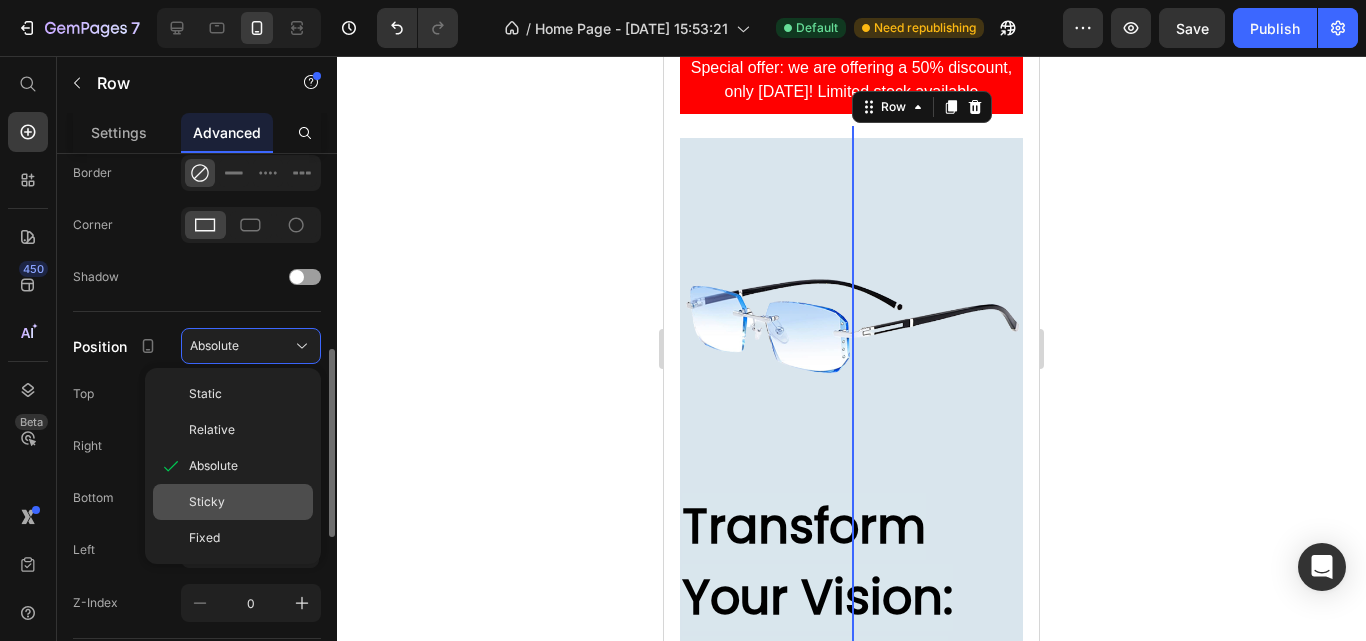 click on "Sticky" at bounding box center [207, 502] 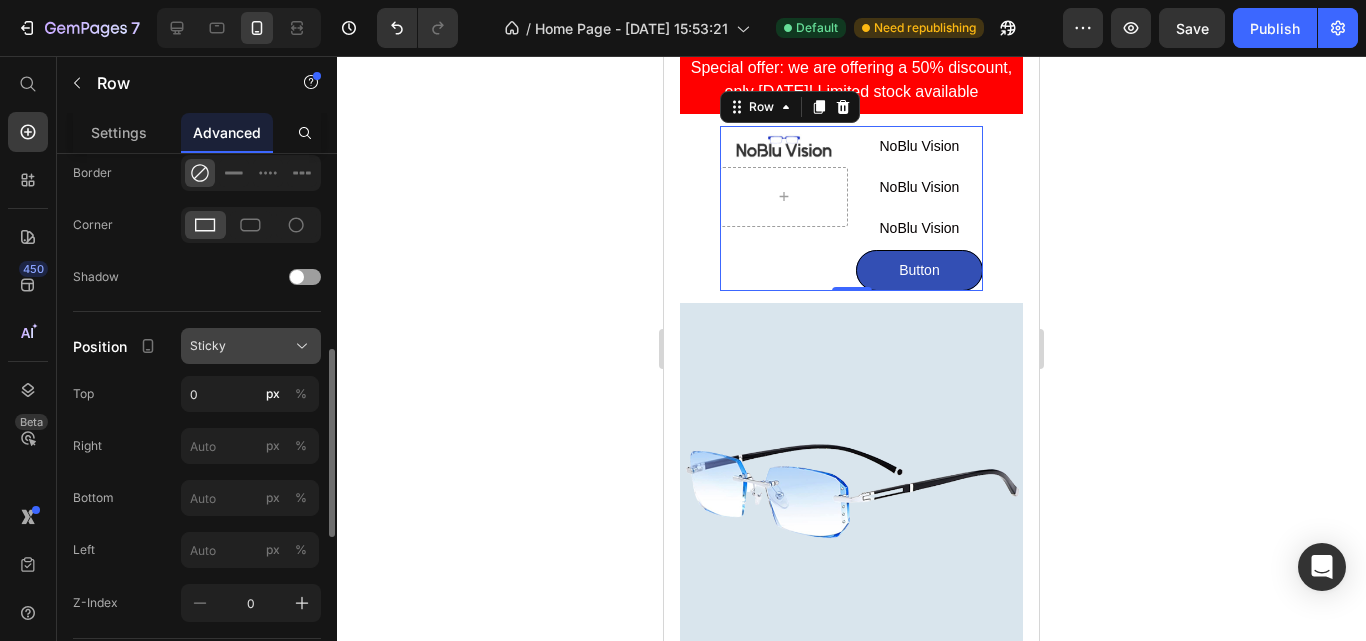 click 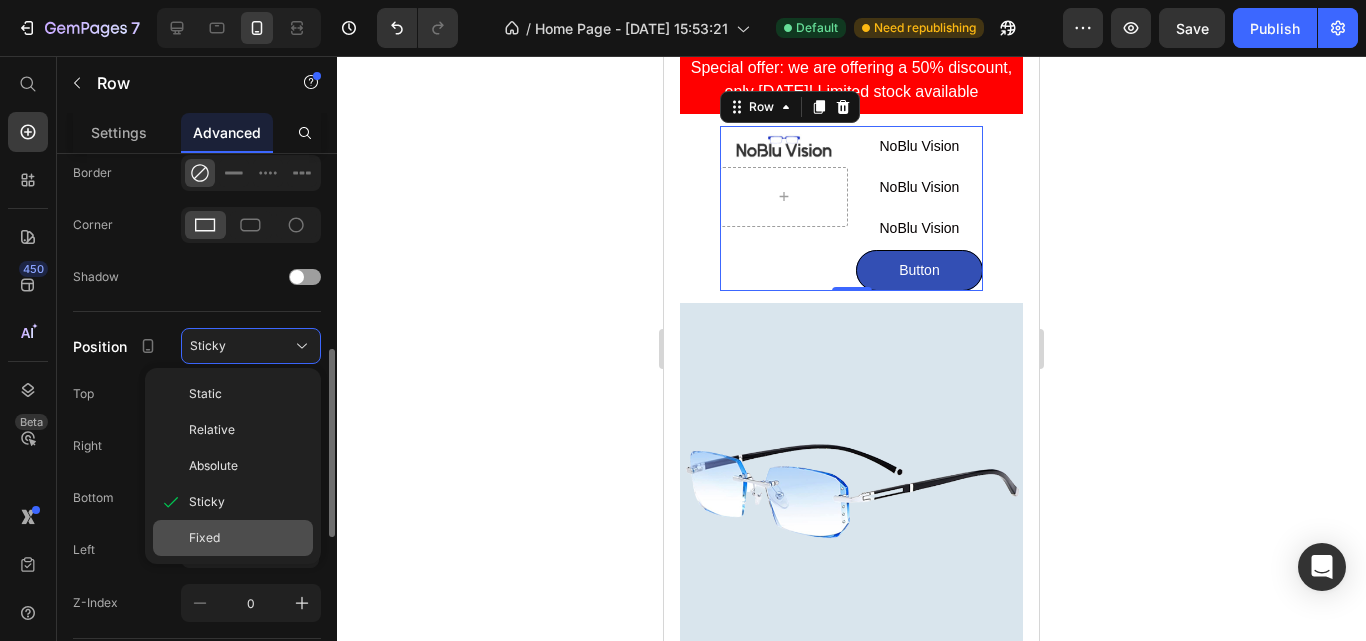 click on "Fixed" 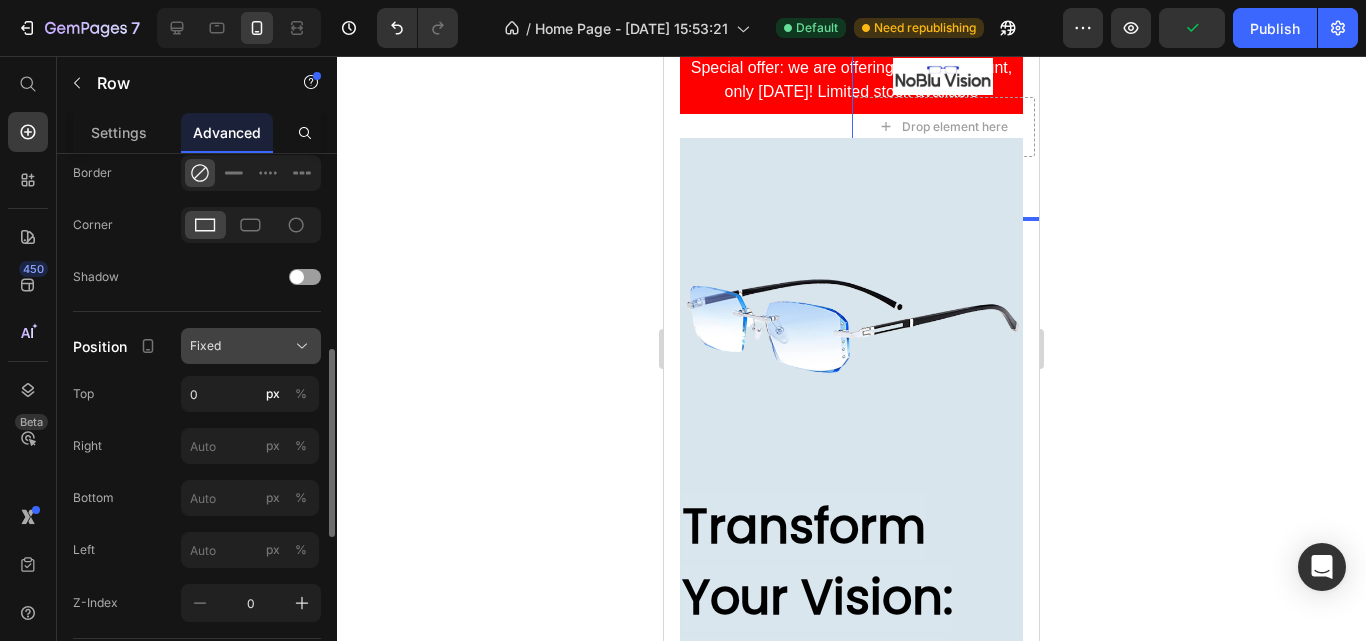 click on "Fixed" at bounding box center [251, 346] 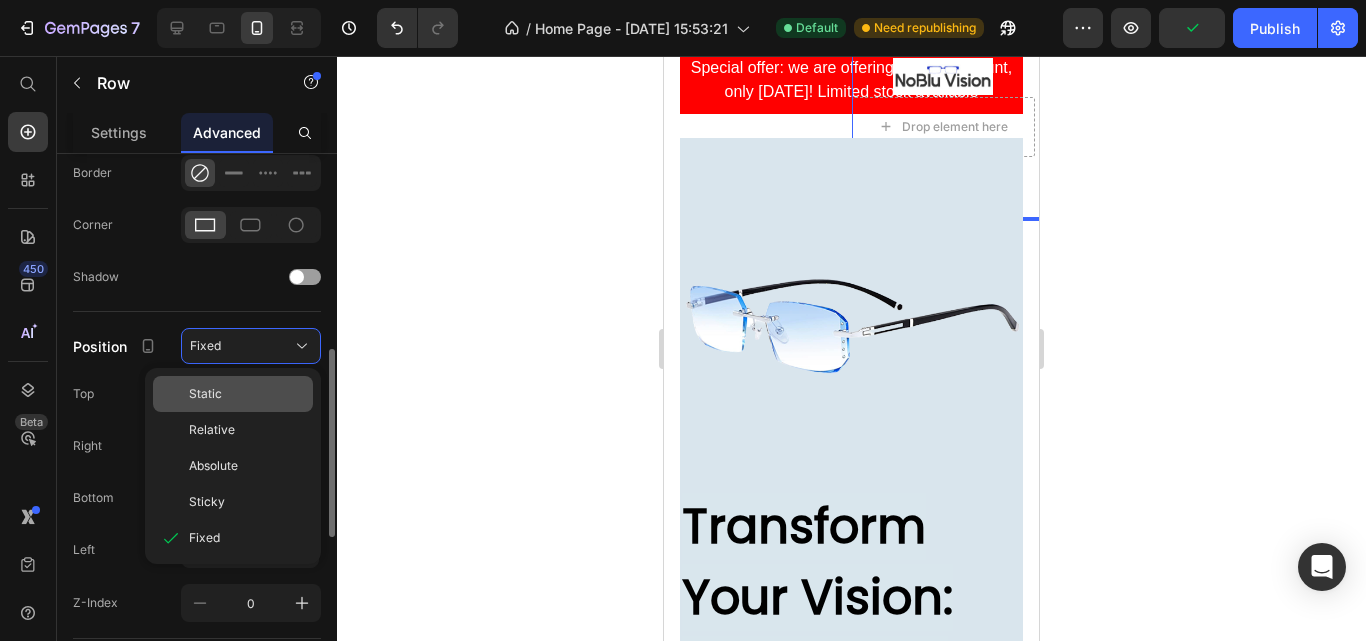 click on "Static" at bounding box center (247, 394) 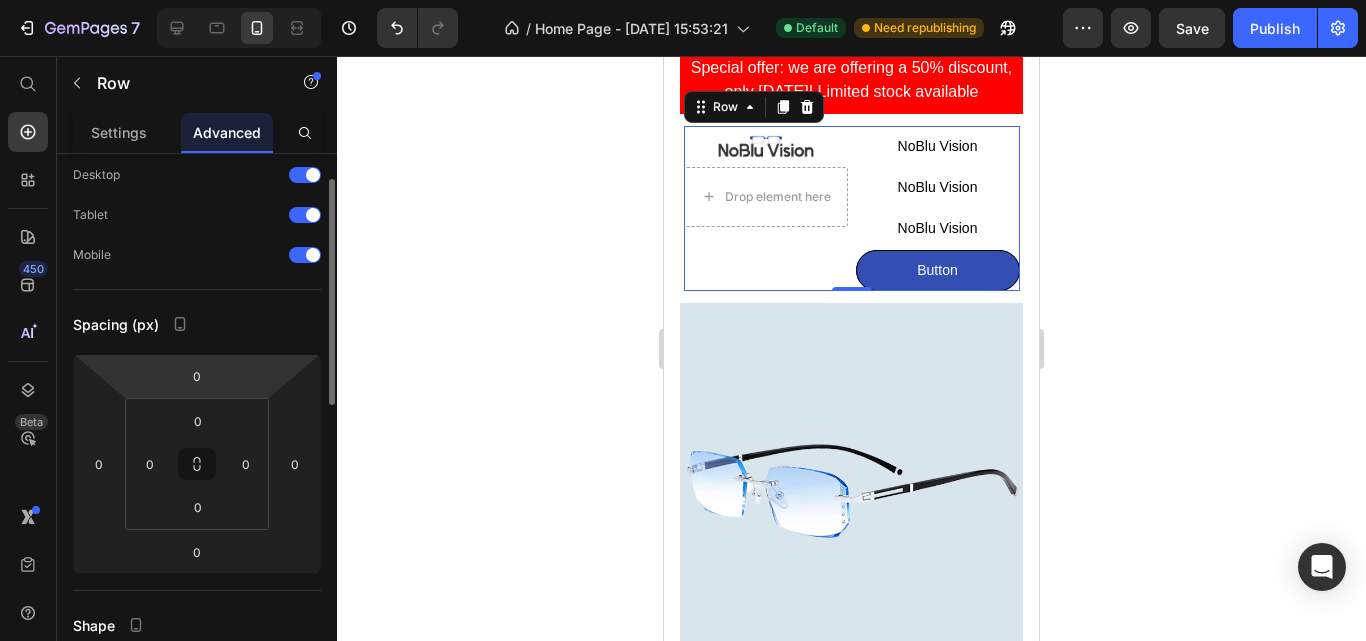 scroll, scrollTop: 0, scrollLeft: 0, axis: both 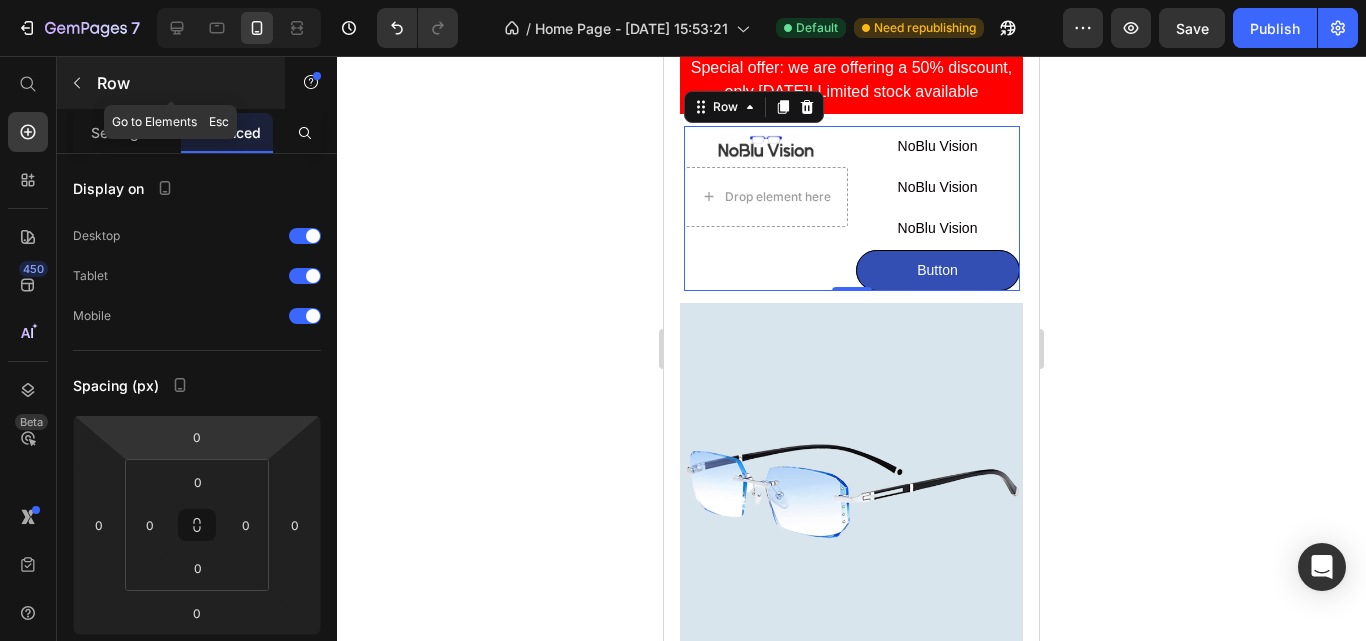 click 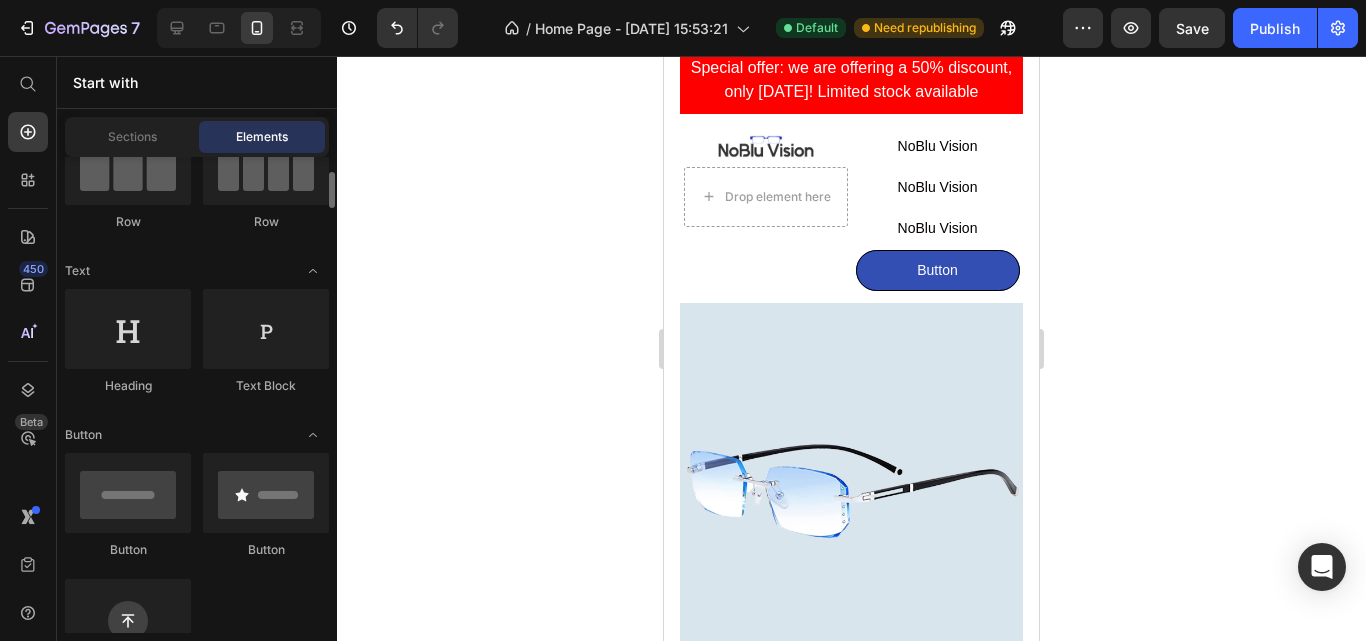 scroll, scrollTop: 0, scrollLeft: 0, axis: both 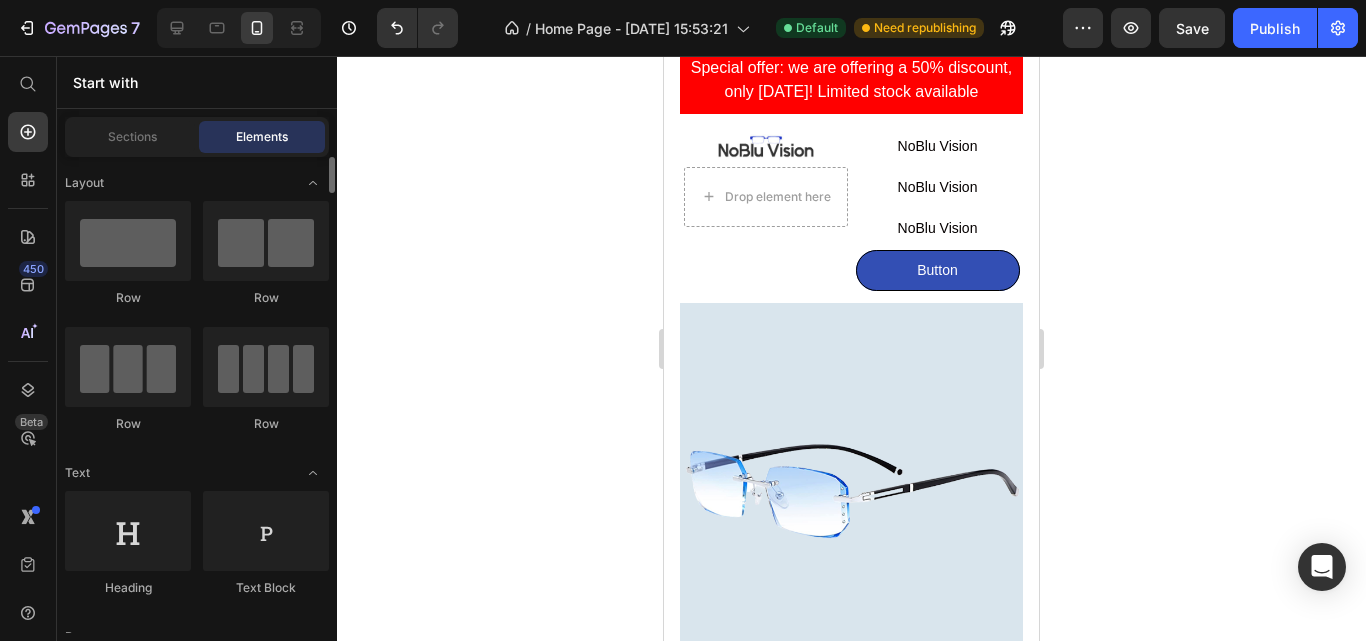click on "Sections" 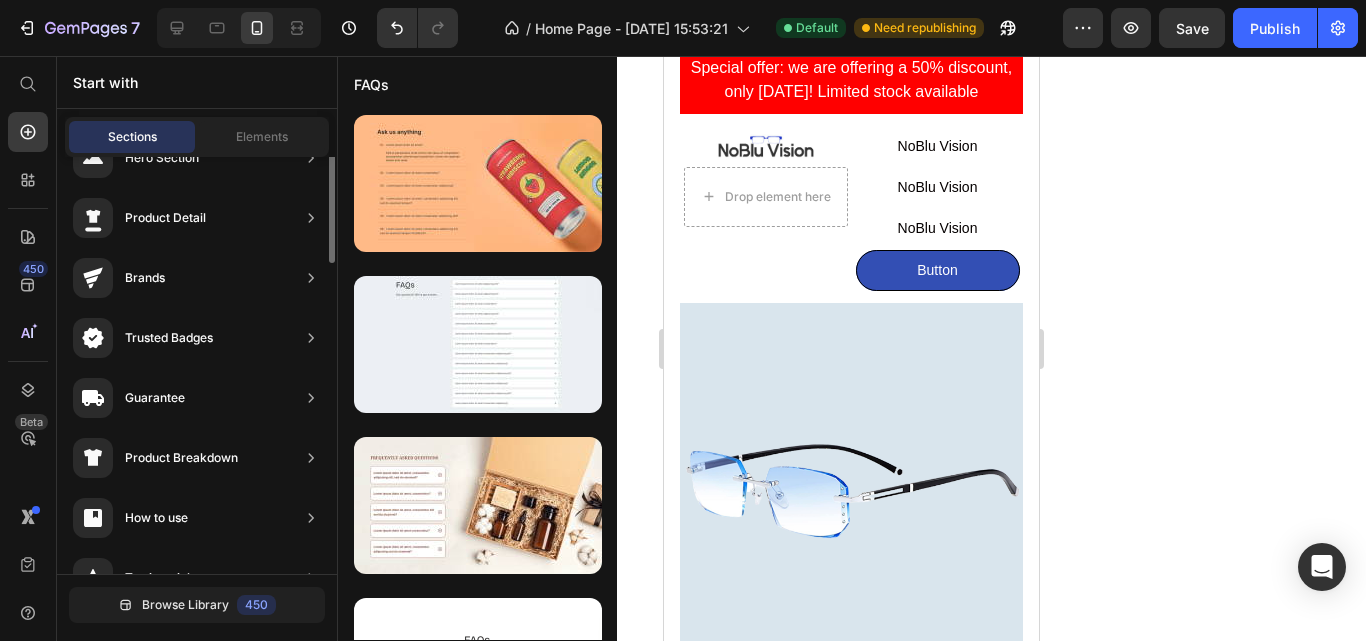 scroll, scrollTop: 0, scrollLeft: 0, axis: both 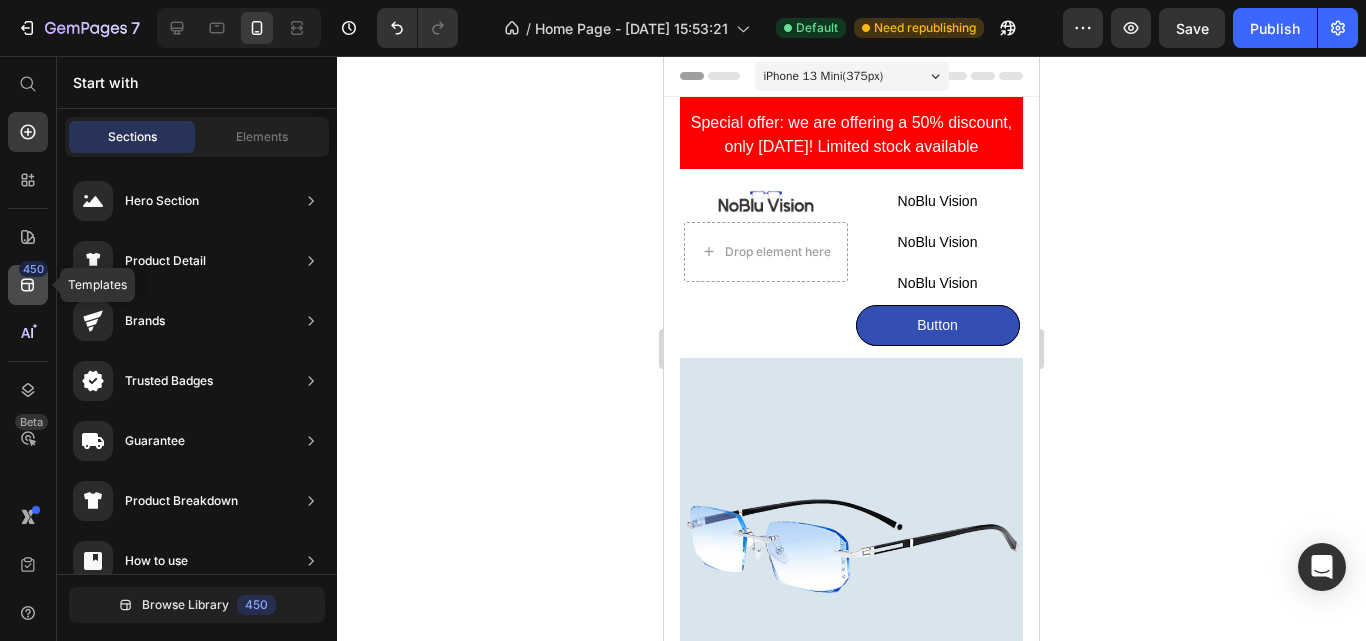 click on "450" 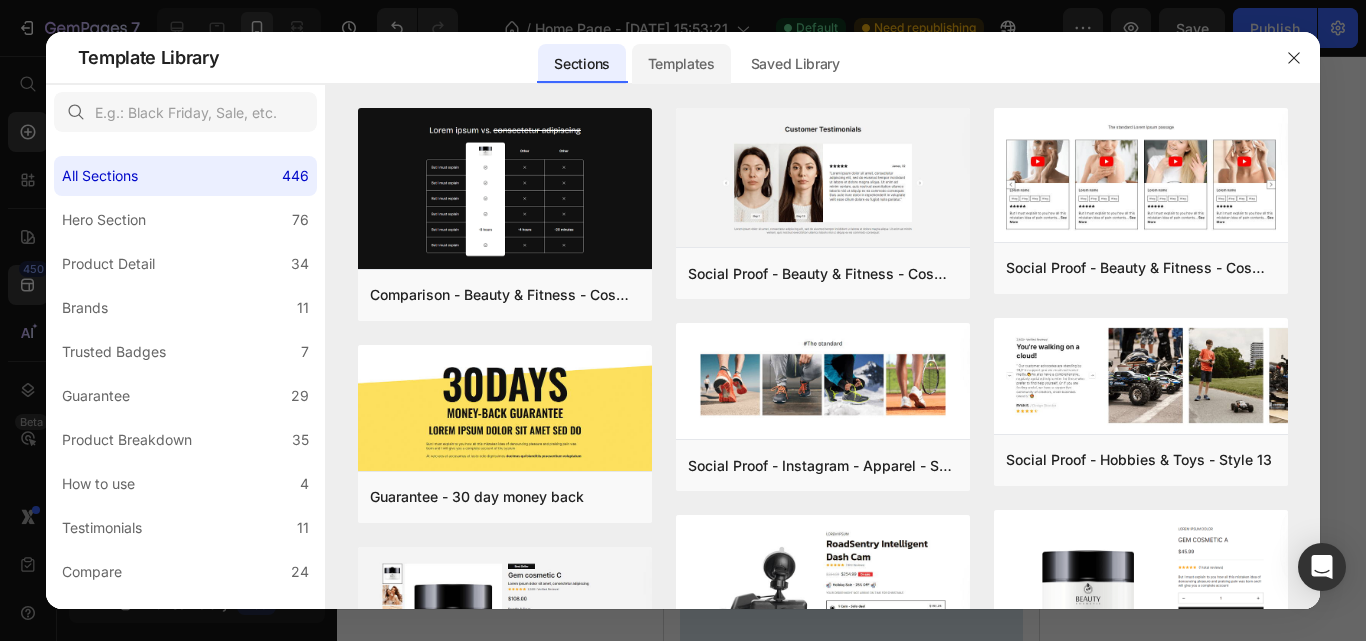 click on "Templates" 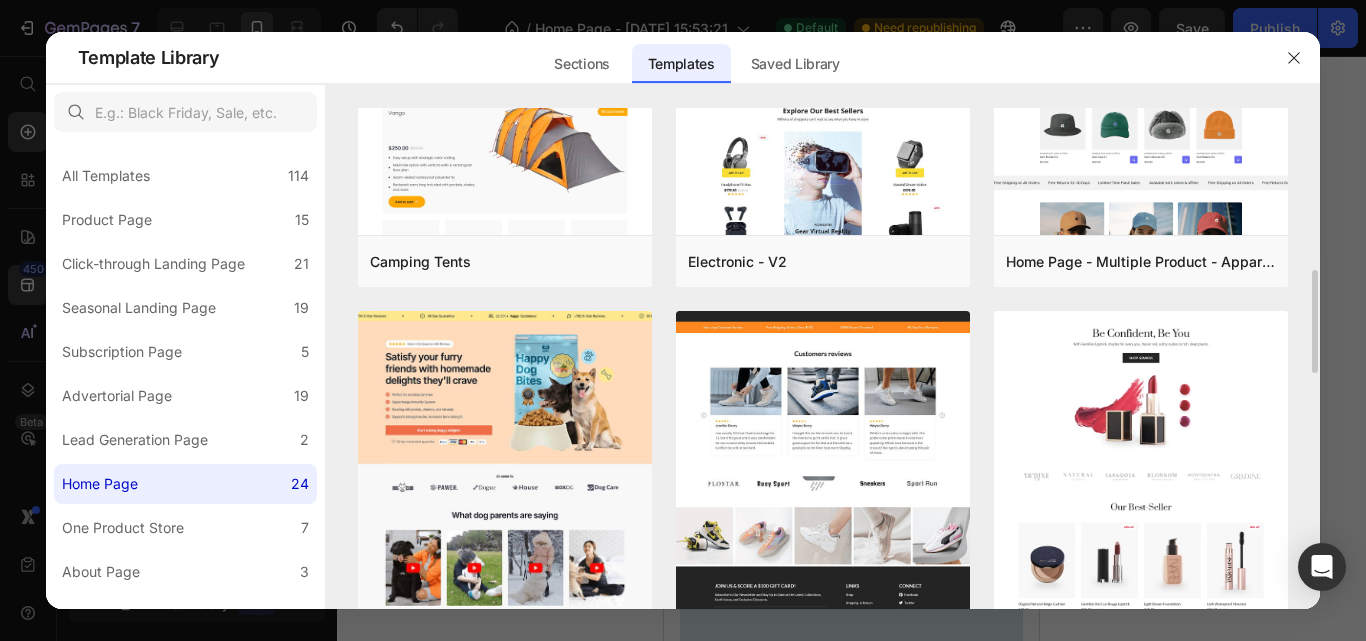 scroll, scrollTop: 300, scrollLeft: 0, axis: vertical 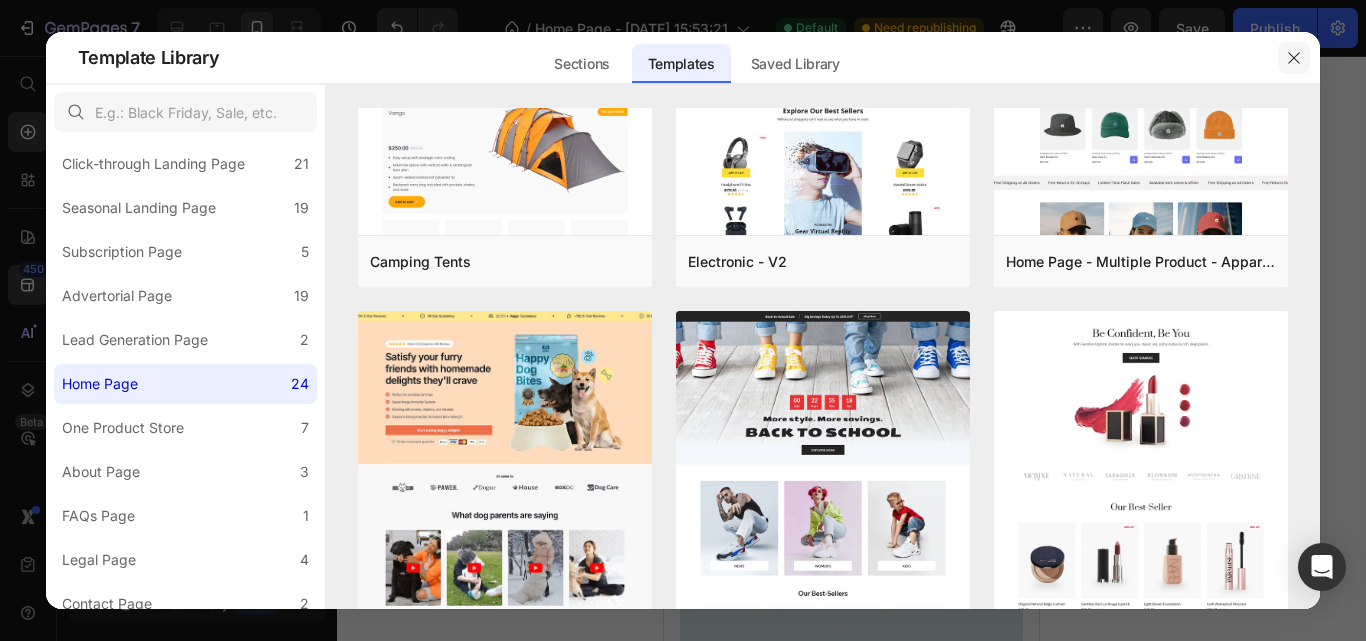 click at bounding box center (1294, 58) 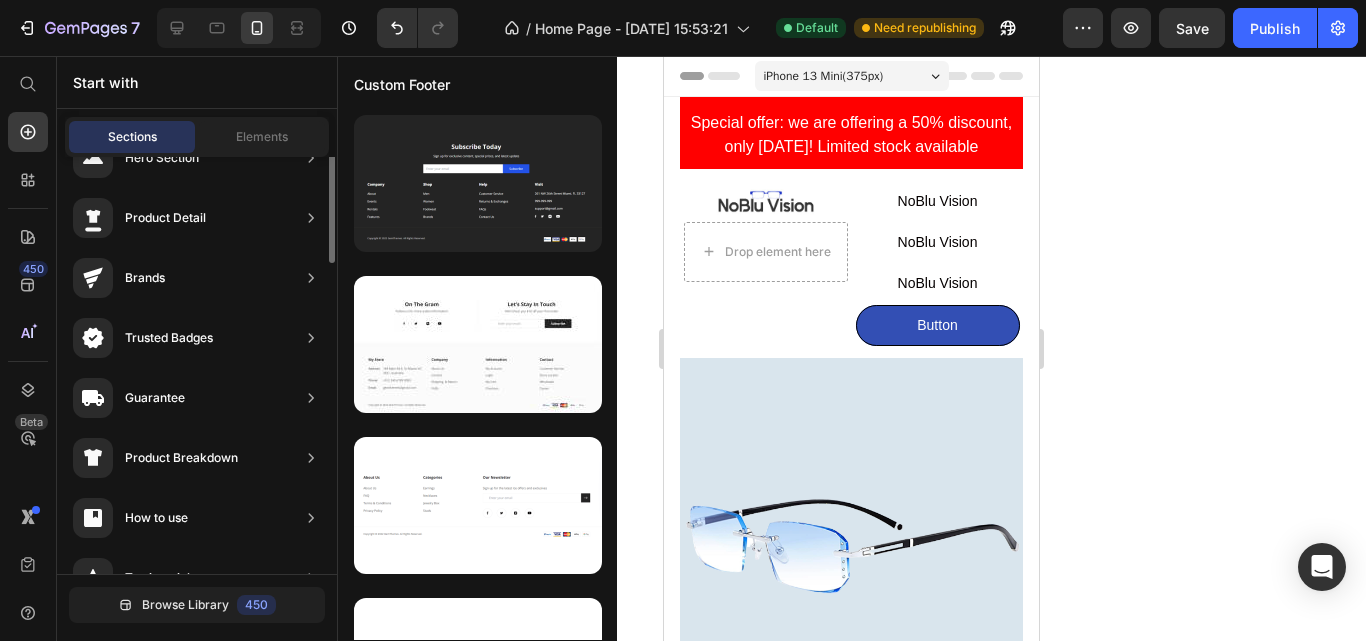 scroll, scrollTop: 0, scrollLeft: 0, axis: both 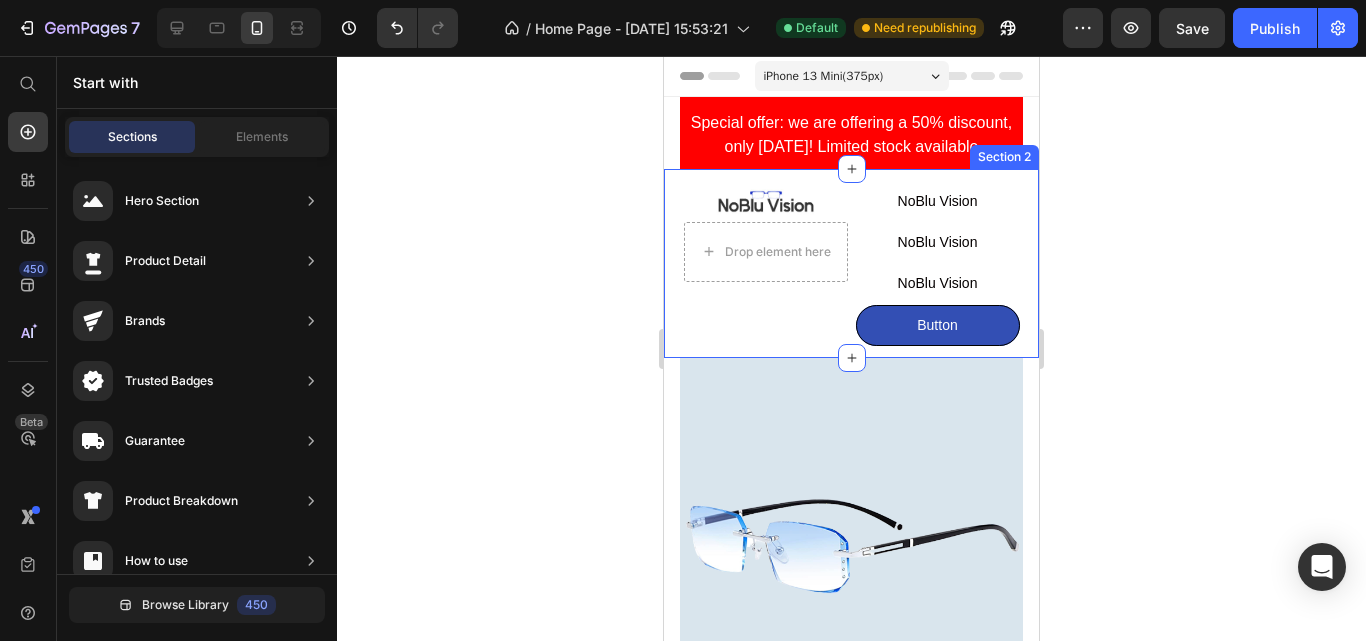 click on "Image
Drop element here Row NoBlu Vision Button NoBlu Vision Button NoBlu Vision Button Button Button Row Row Section 2" at bounding box center [851, 263] 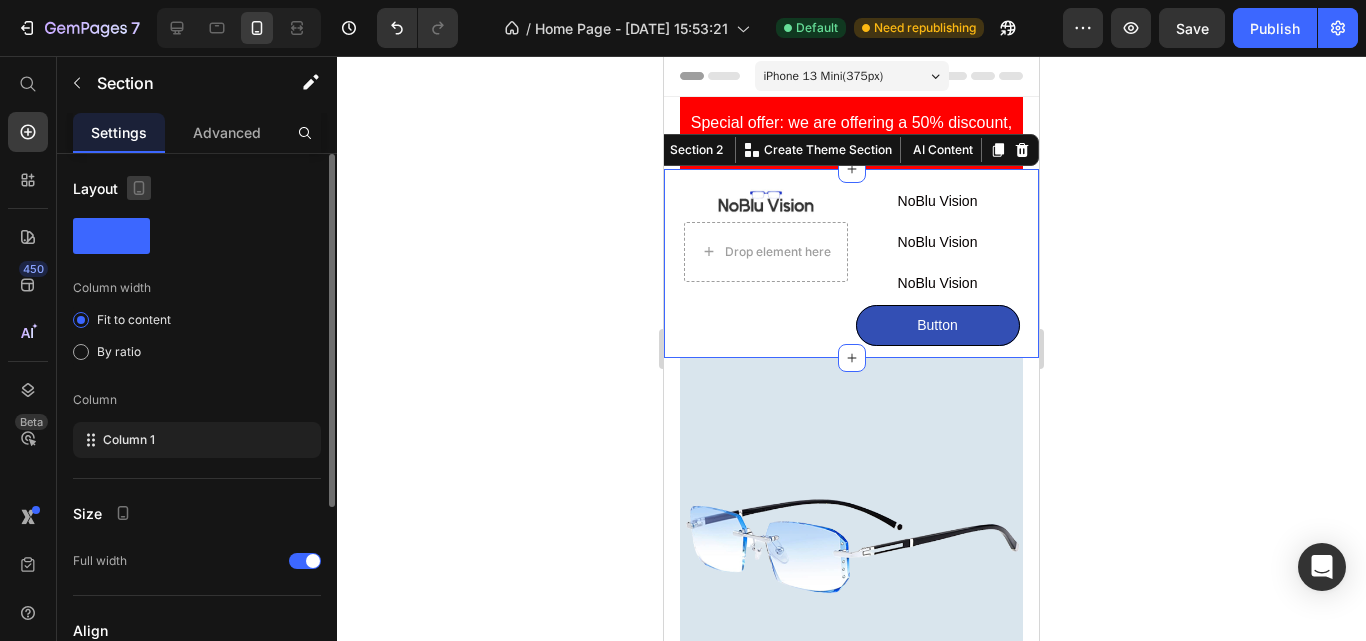 click 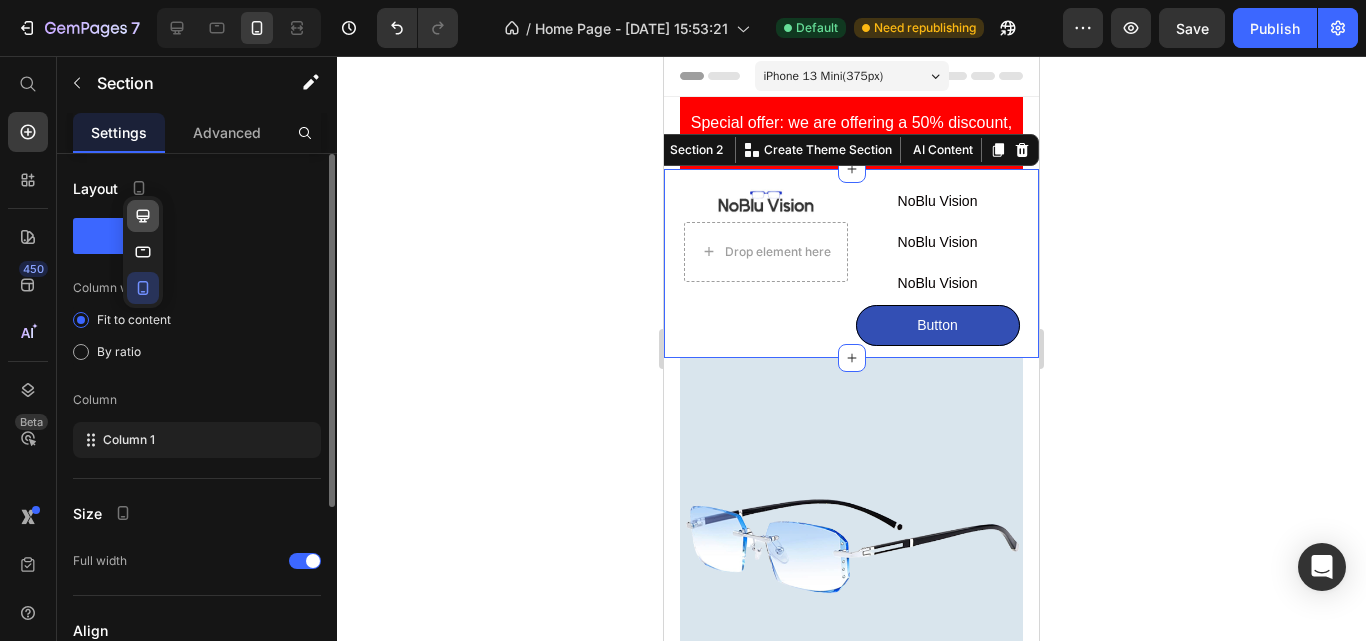 click 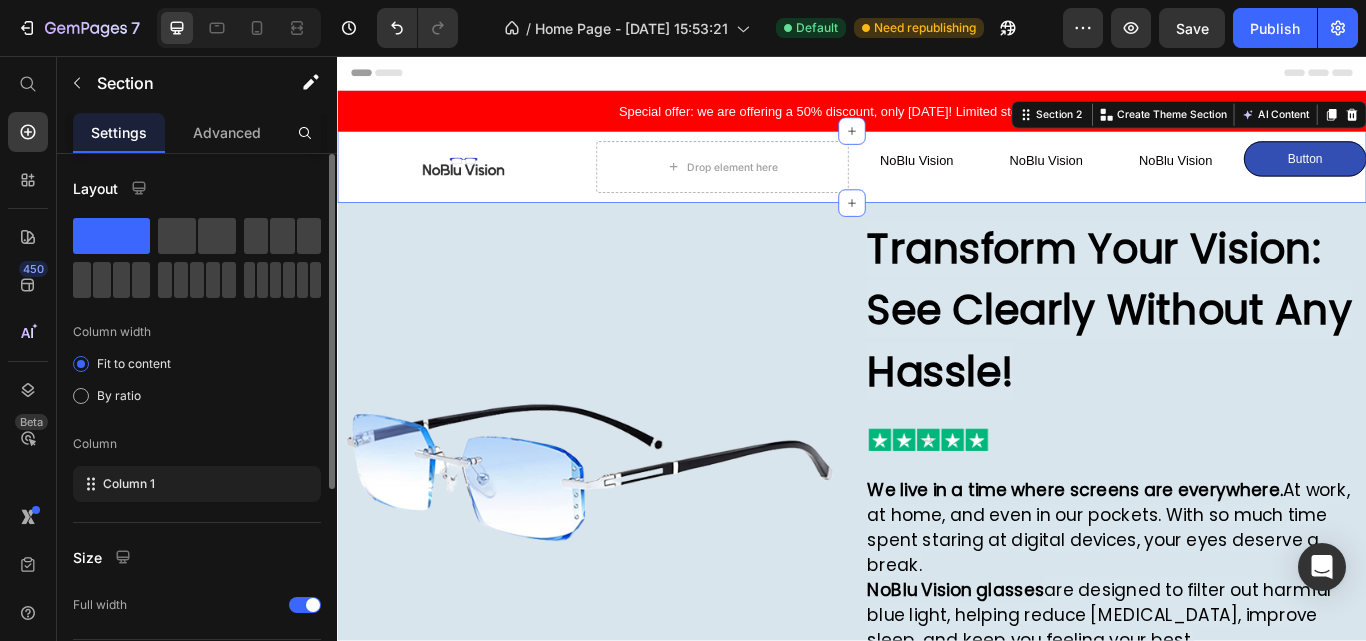 scroll, scrollTop: 18, scrollLeft: 0, axis: vertical 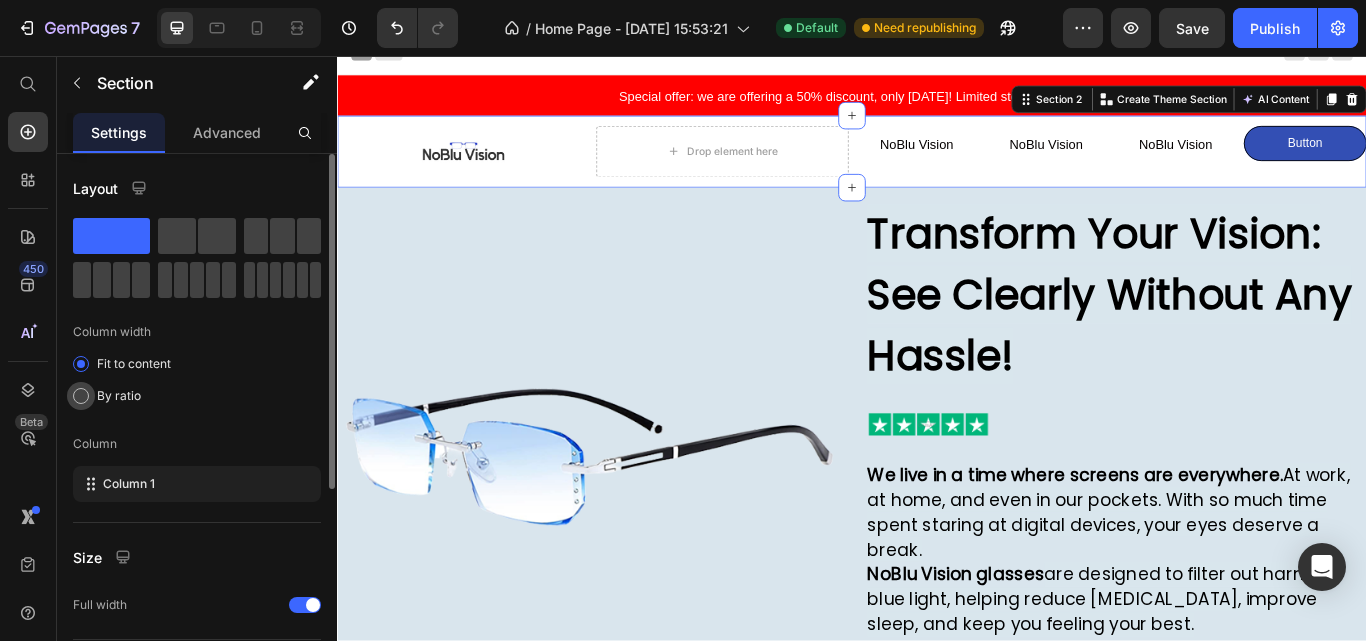click at bounding box center (81, 396) 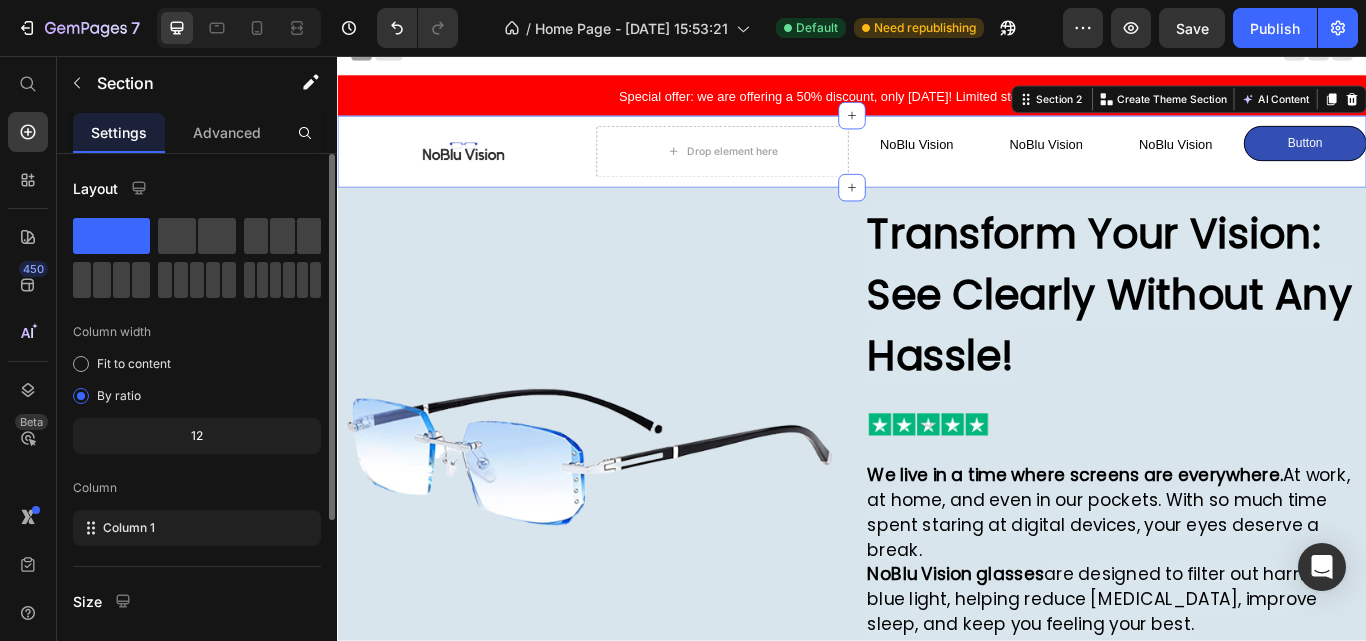 click on "12" at bounding box center [197, 436] 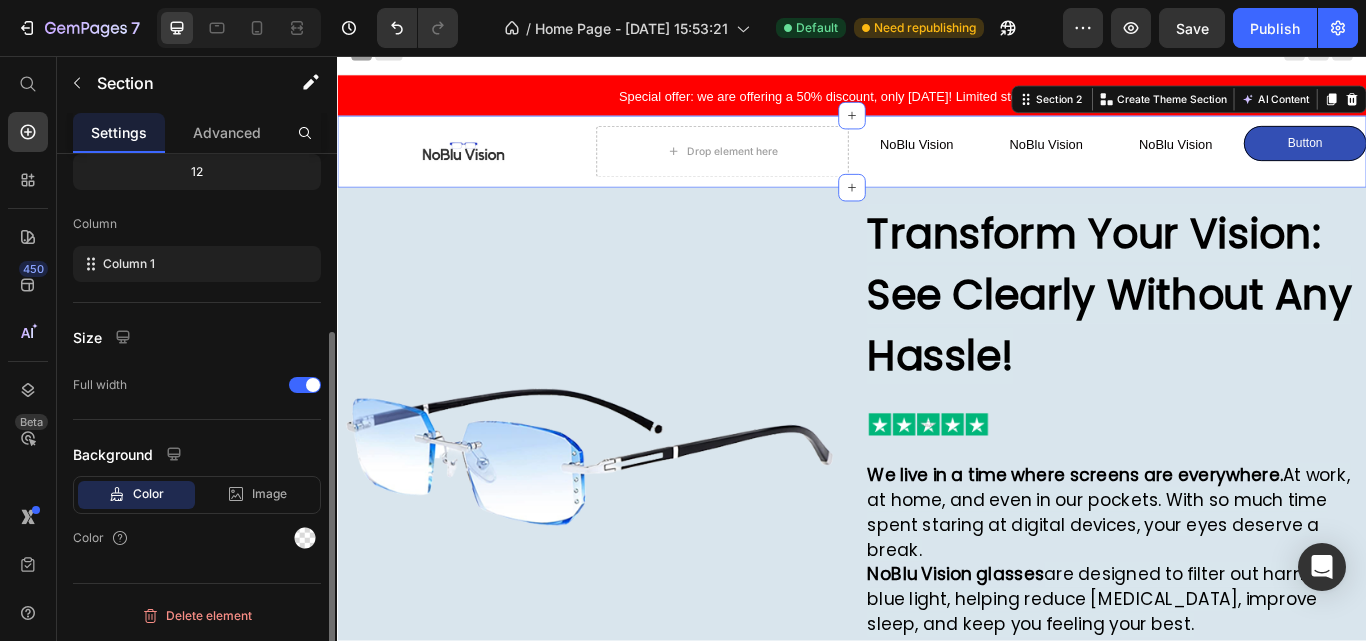 scroll, scrollTop: 0, scrollLeft: 0, axis: both 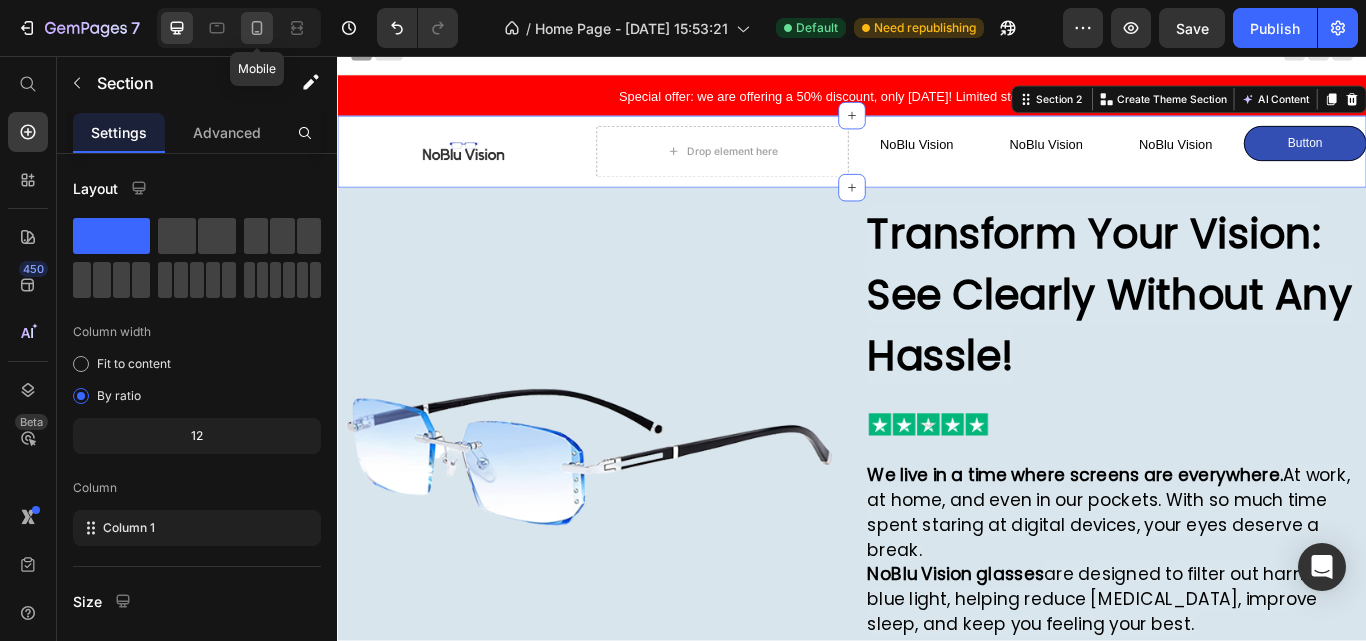 click 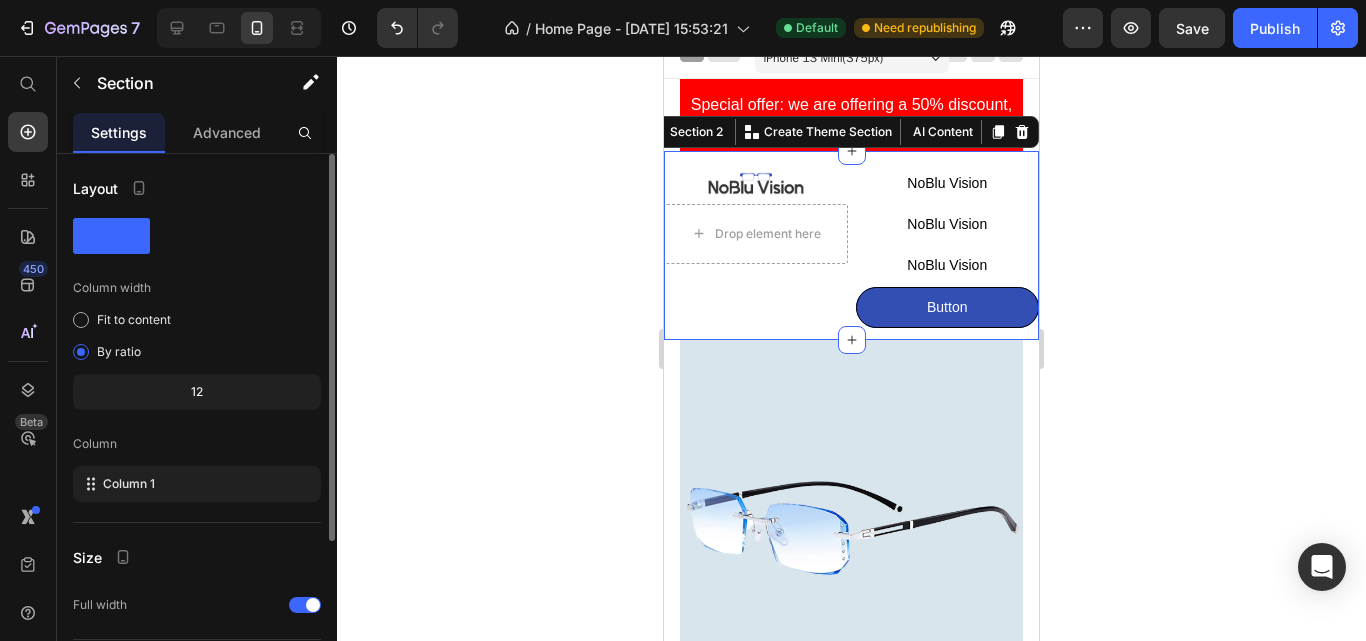 scroll, scrollTop: 43, scrollLeft: 0, axis: vertical 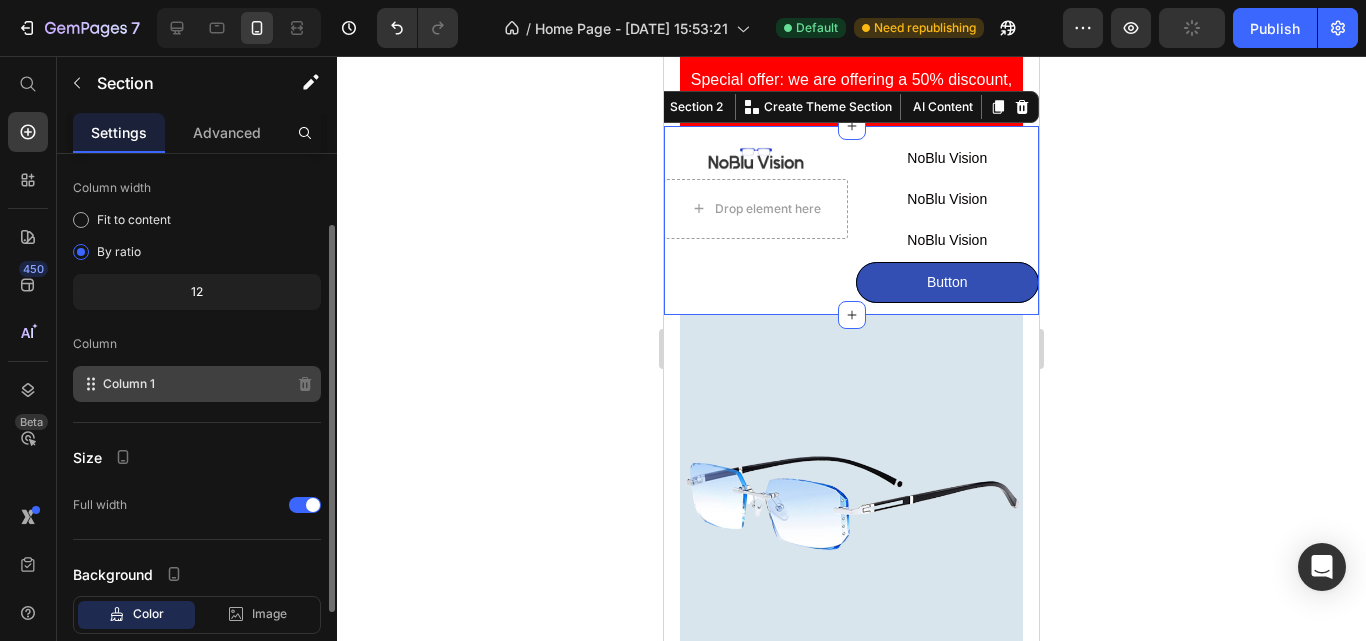 click on "Column 1" at bounding box center (129, 384) 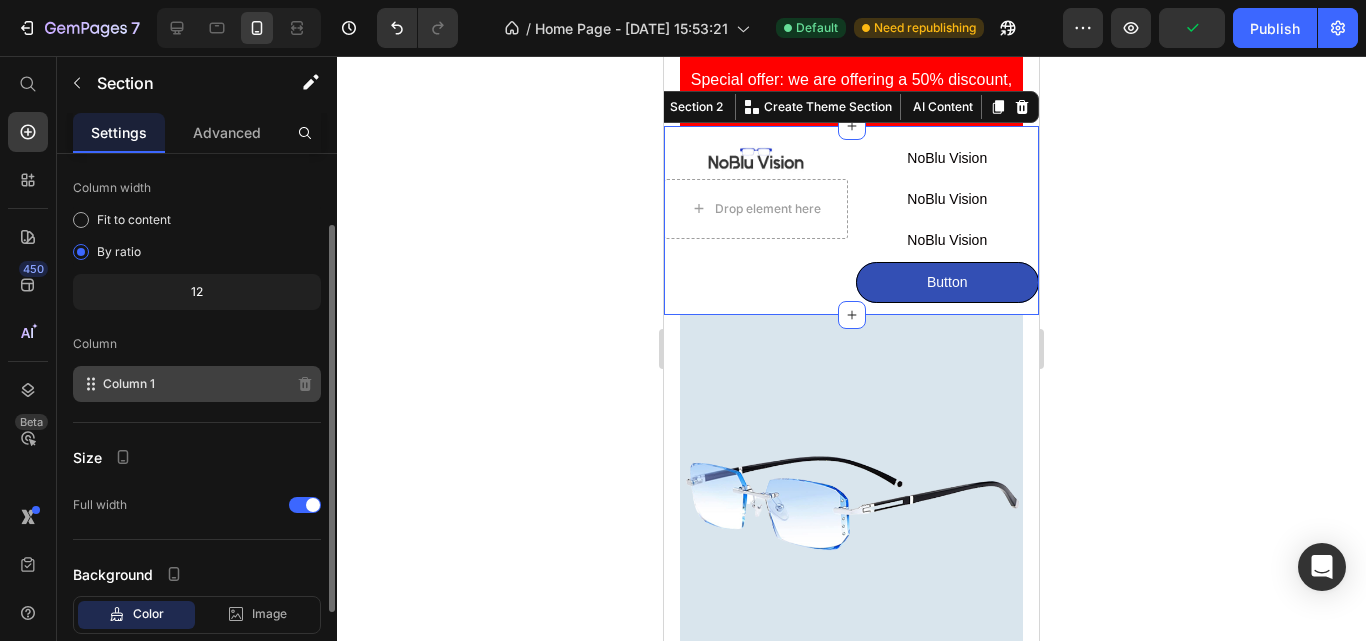click on "Column 1" 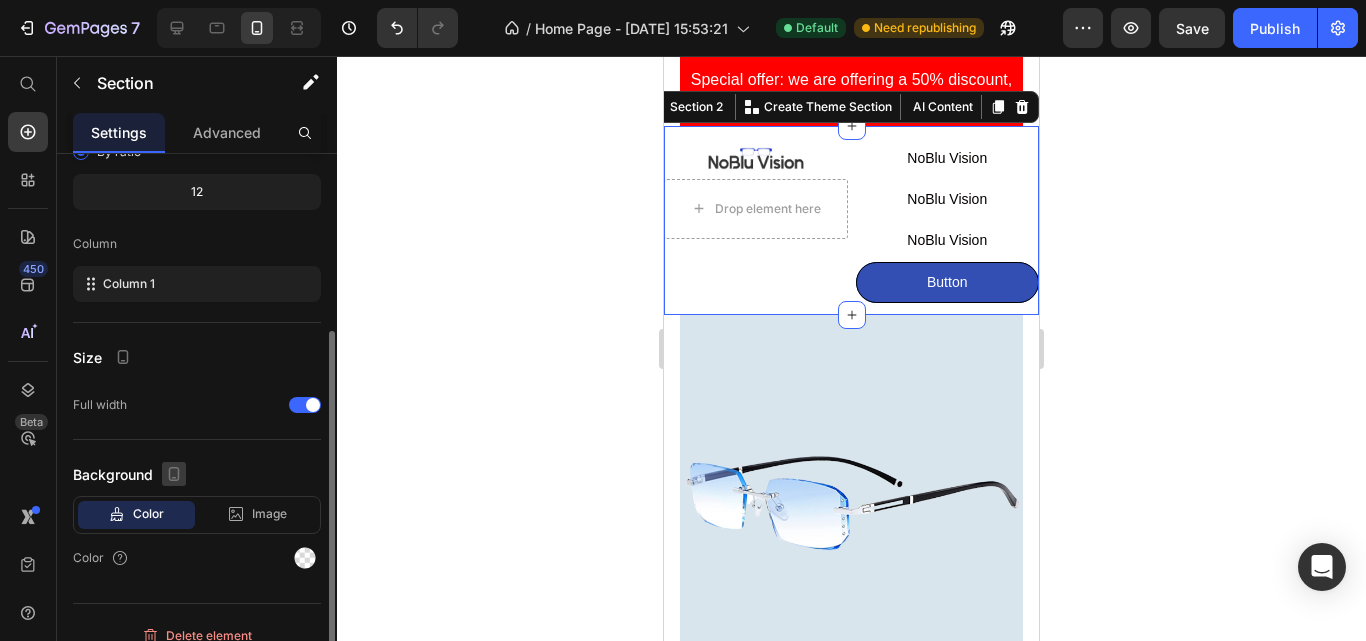 scroll, scrollTop: 220, scrollLeft: 0, axis: vertical 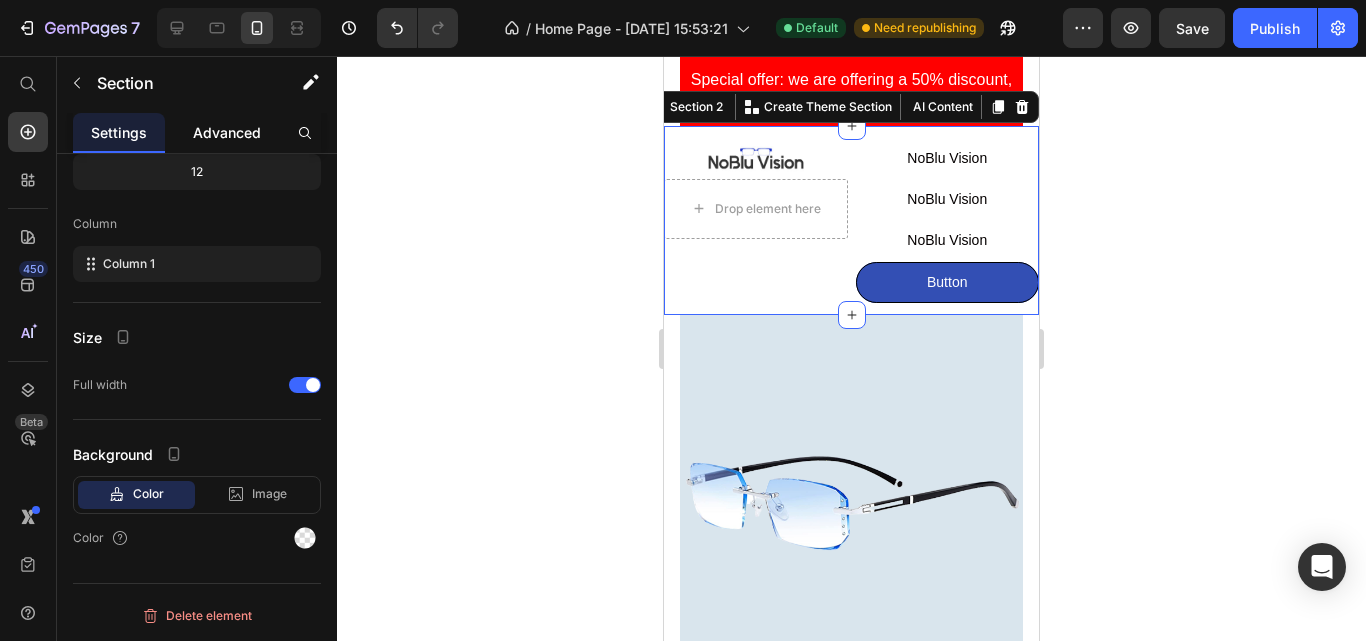 click on "Advanced" 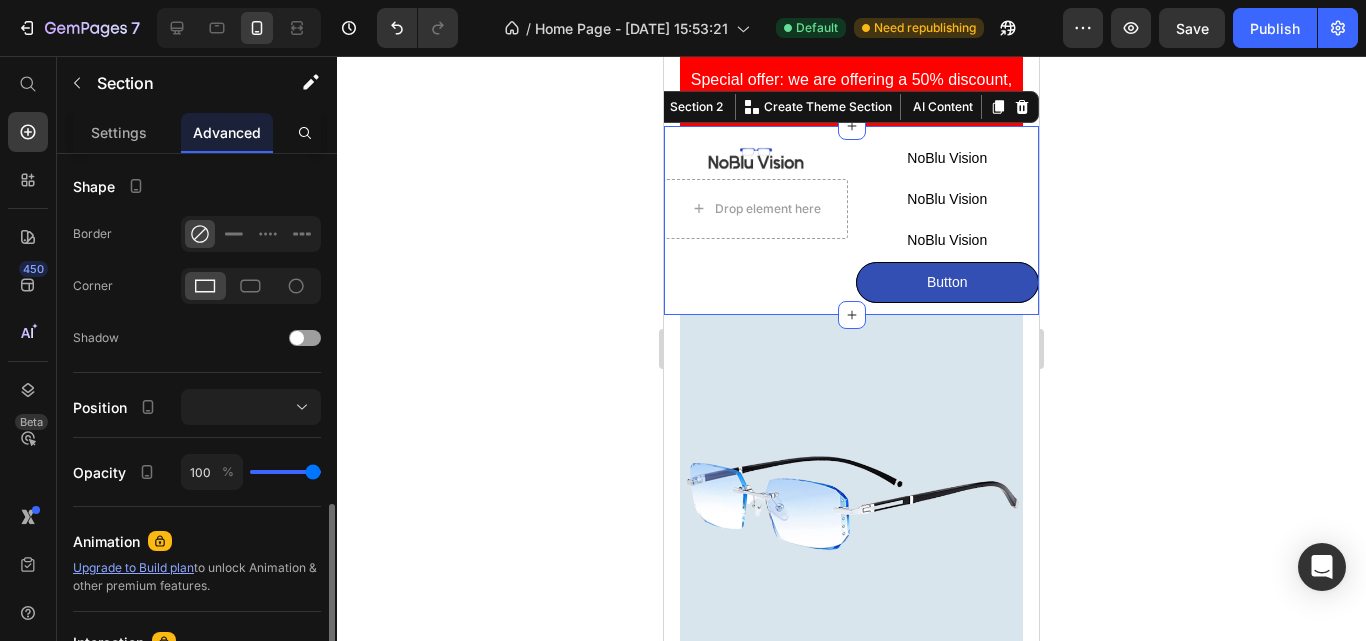scroll, scrollTop: 600, scrollLeft: 0, axis: vertical 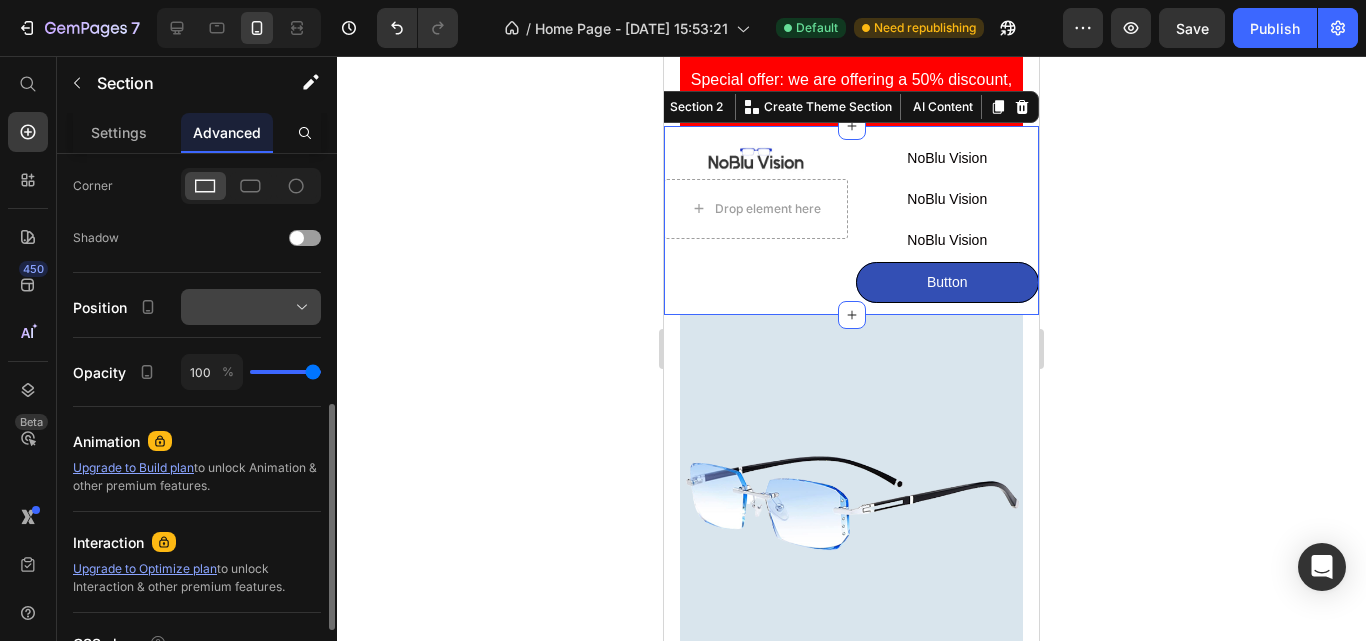 click at bounding box center [251, 307] 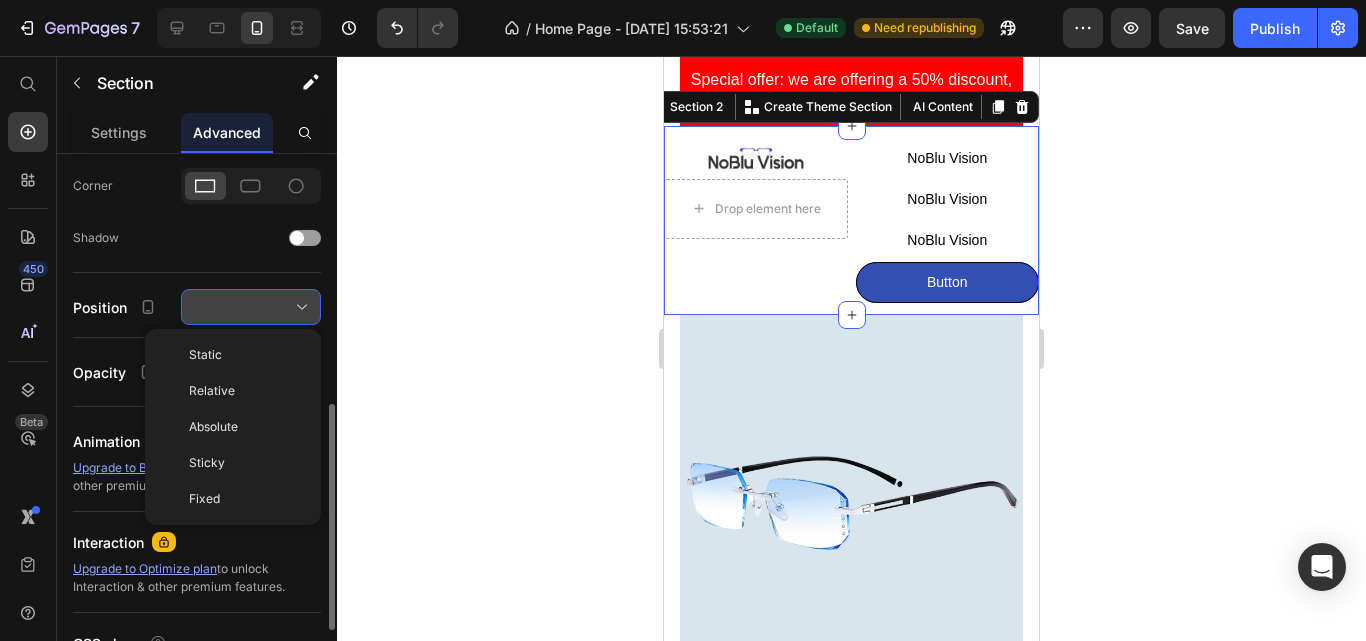 click at bounding box center [251, 307] 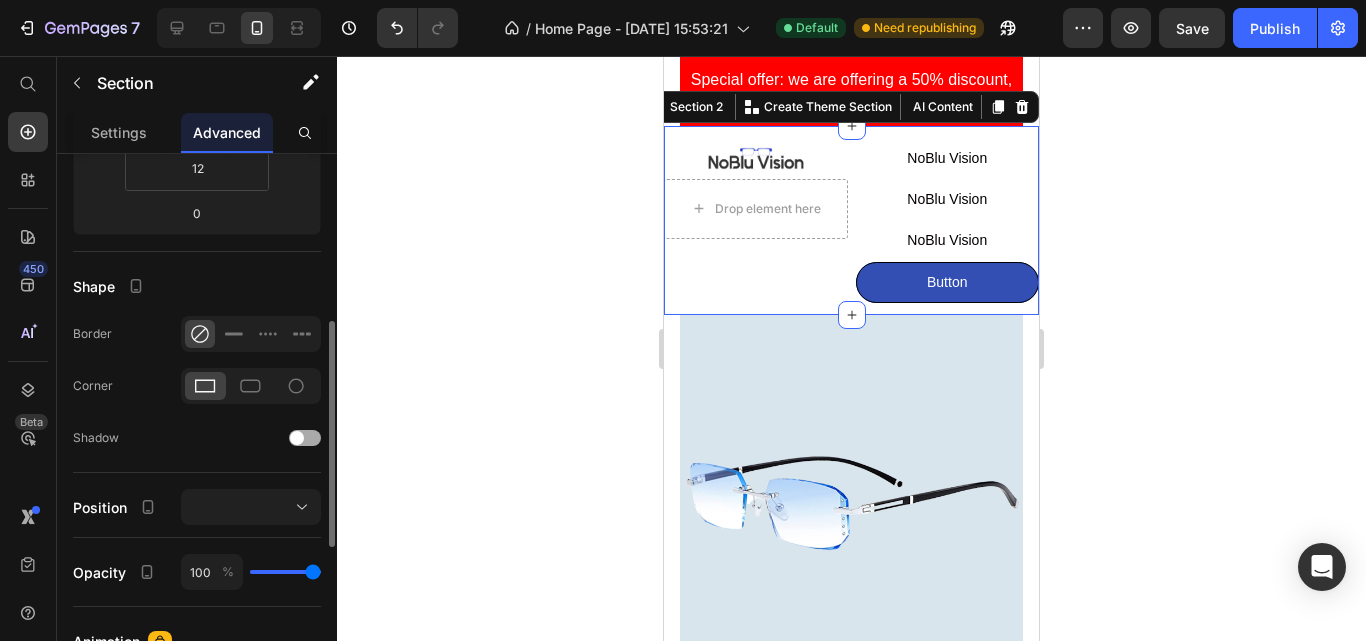 scroll, scrollTop: 500, scrollLeft: 0, axis: vertical 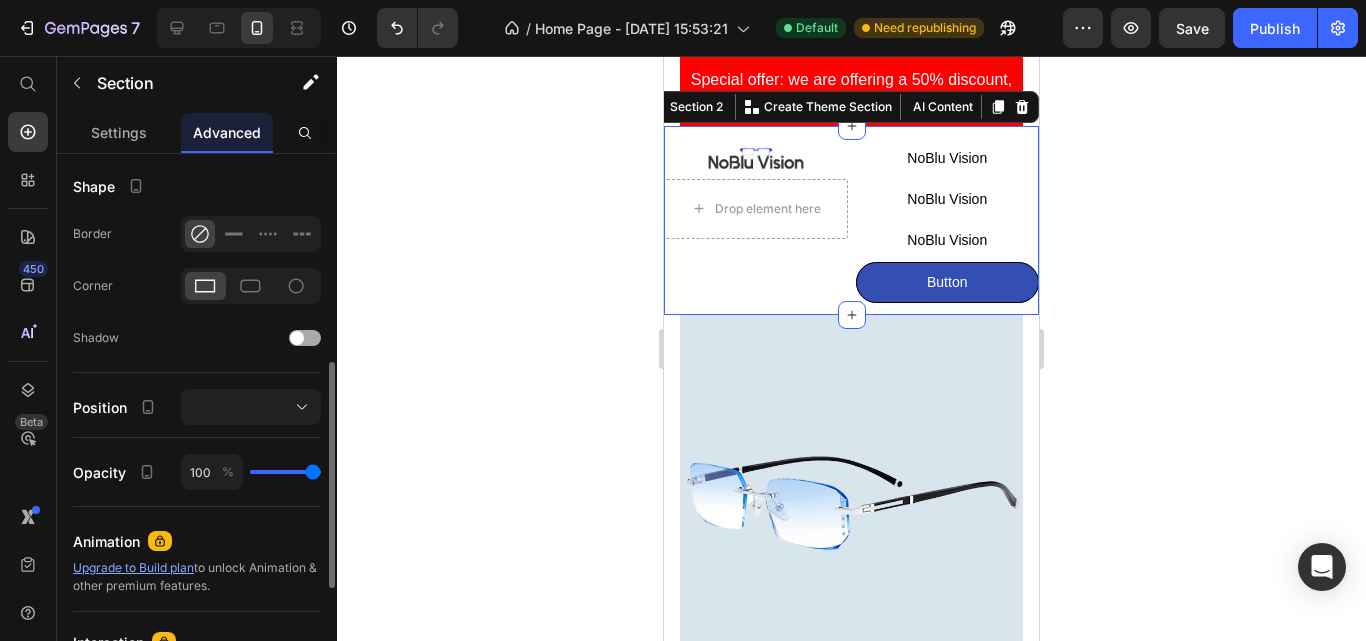 click at bounding box center (305, 338) 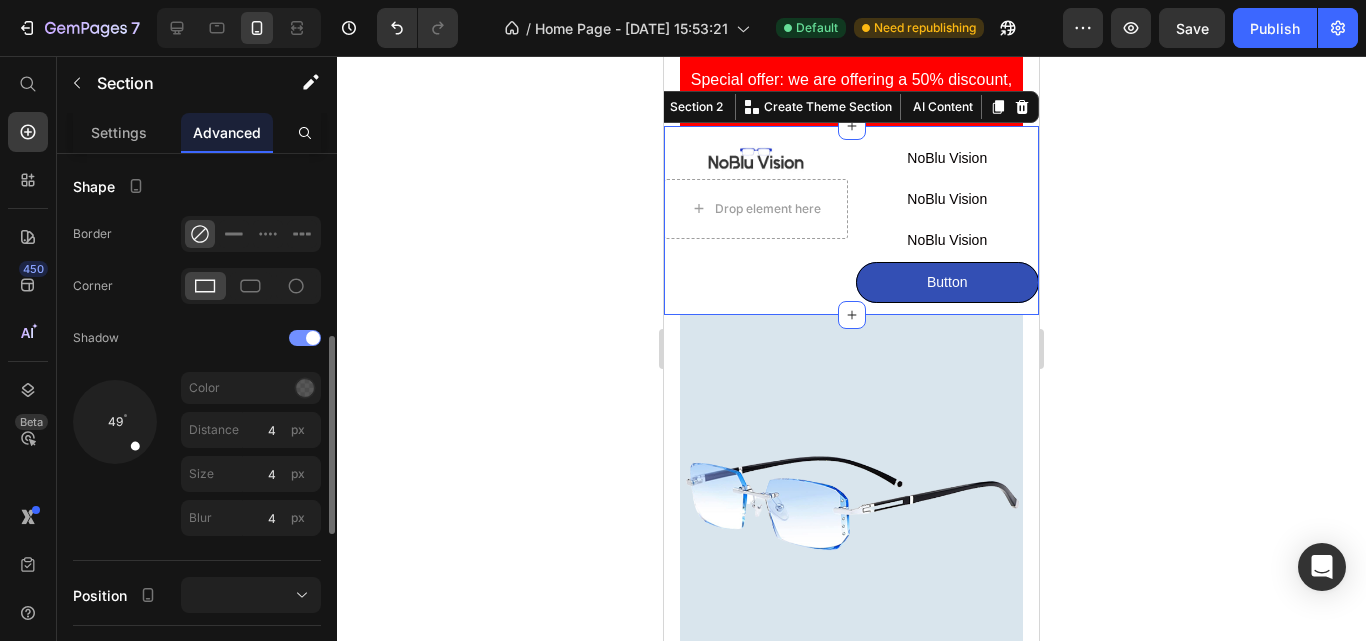 click at bounding box center [305, 338] 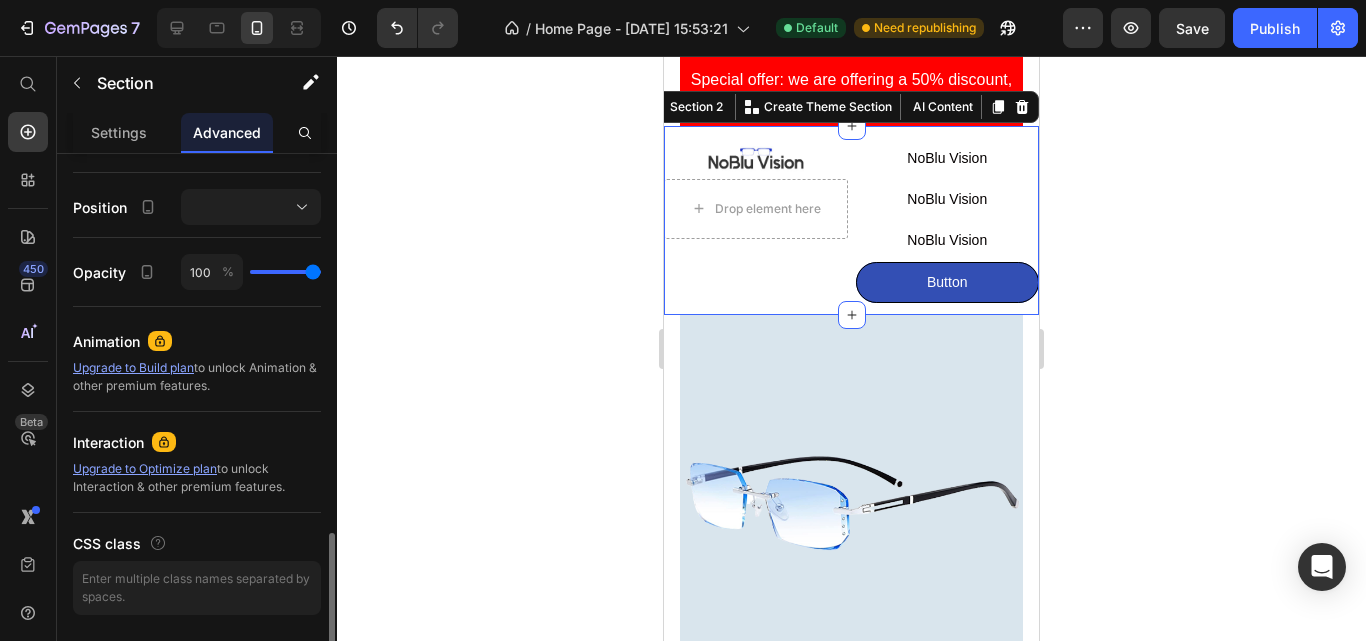 scroll, scrollTop: 761, scrollLeft: 0, axis: vertical 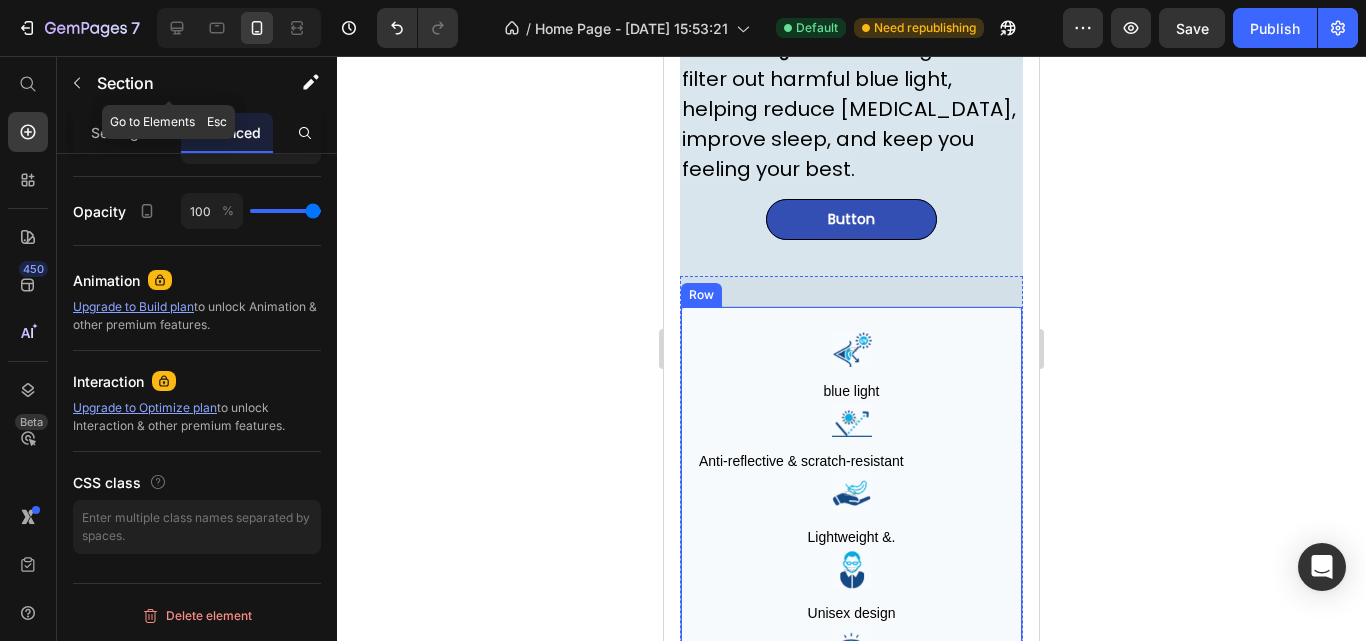 drag, startPoint x: 77, startPoint y: 65, endPoint x: 48, endPoint y: 85, distance: 35.22783 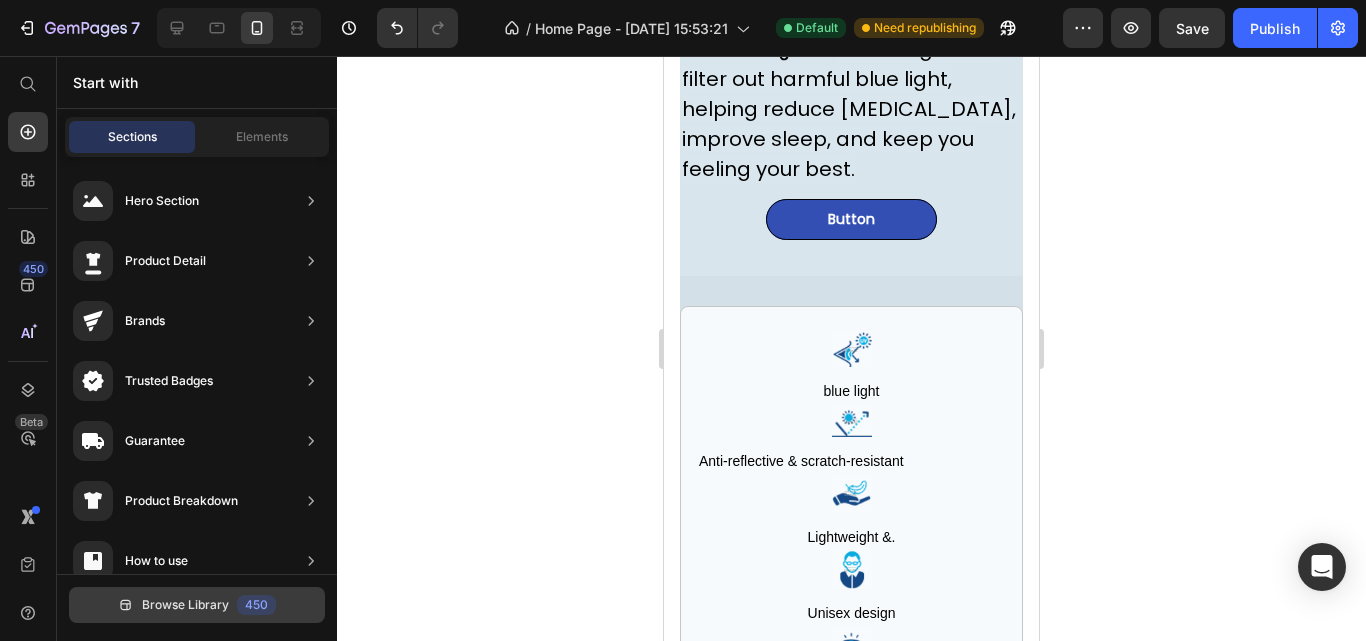 scroll, scrollTop: 0, scrollLeft: 0, axis: both 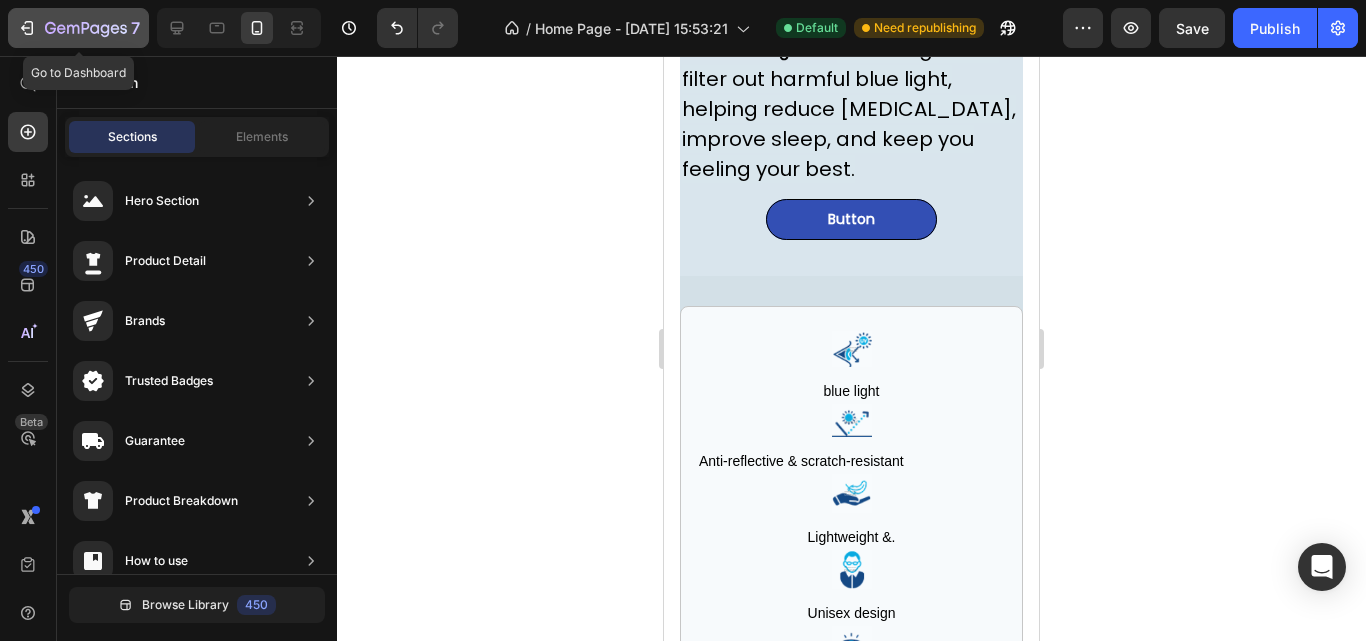 click on "7" at bounding box center (78, 28) 